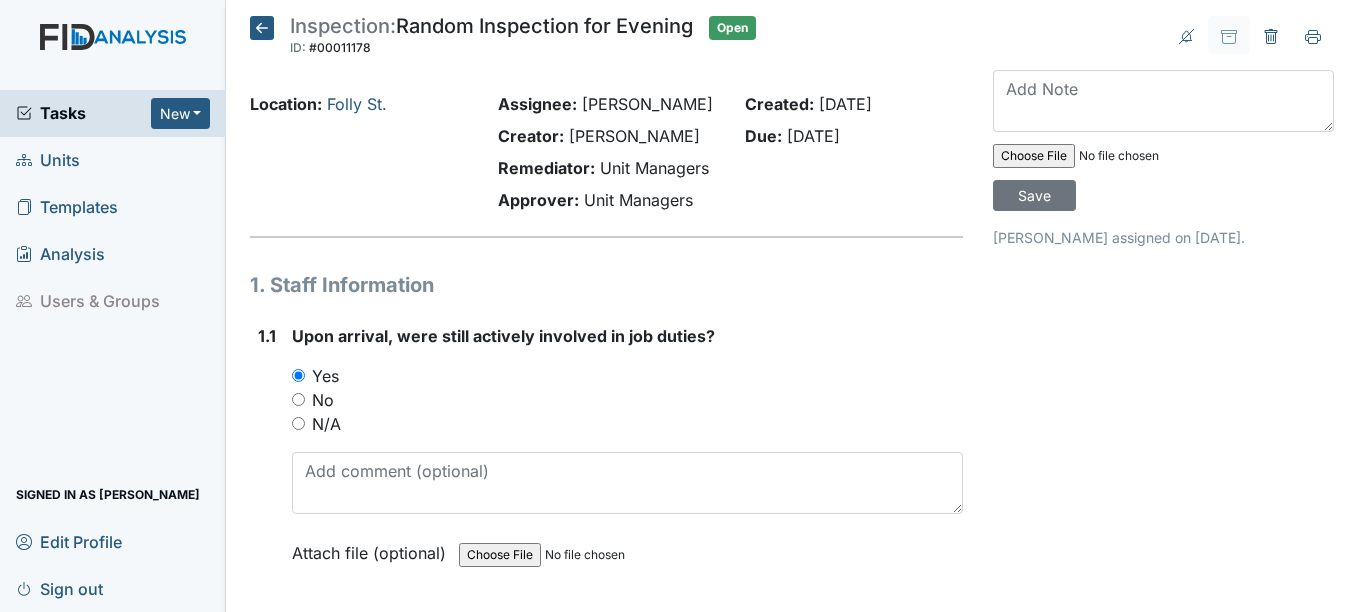 scroll, scrollTop: 0, scrollLeft: 0, axis: both 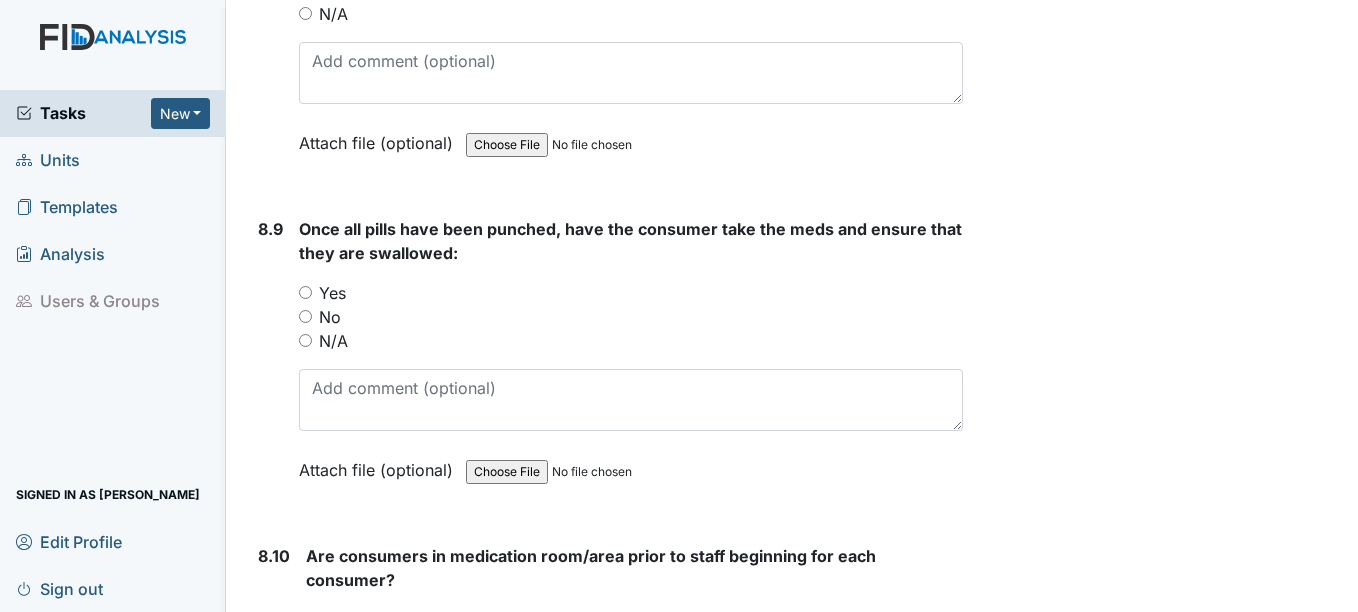 type on "no" 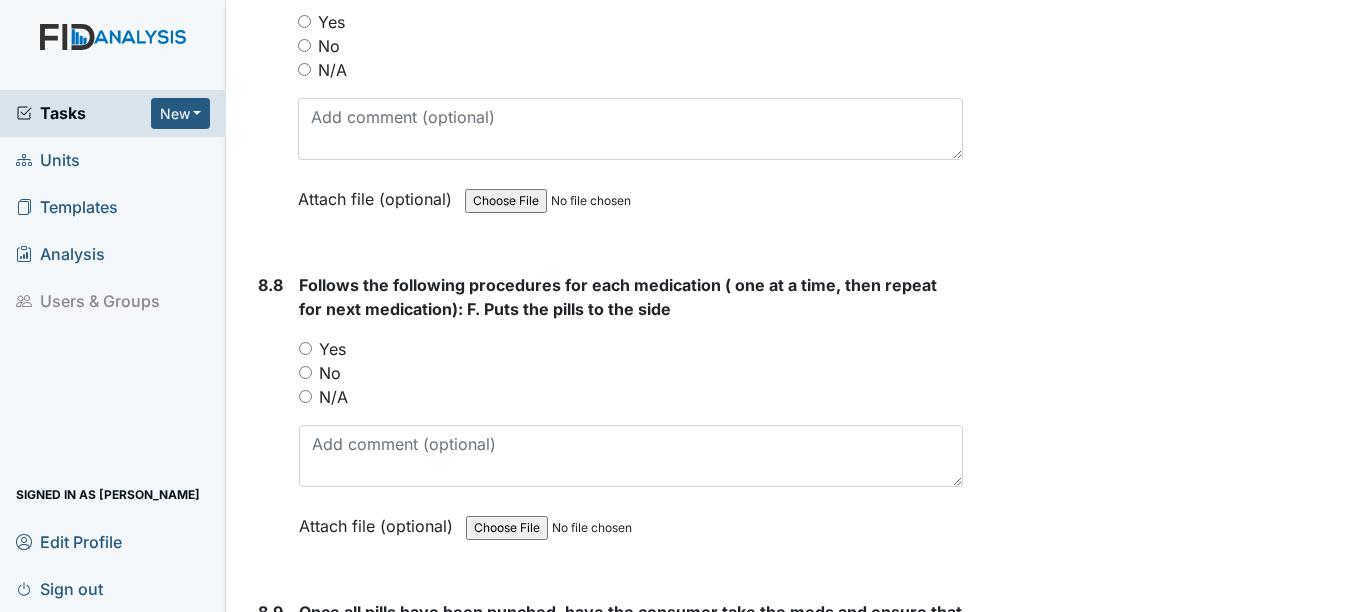 scroll, scrollTop: 18200, scrollLeft: 0, axis: vertical 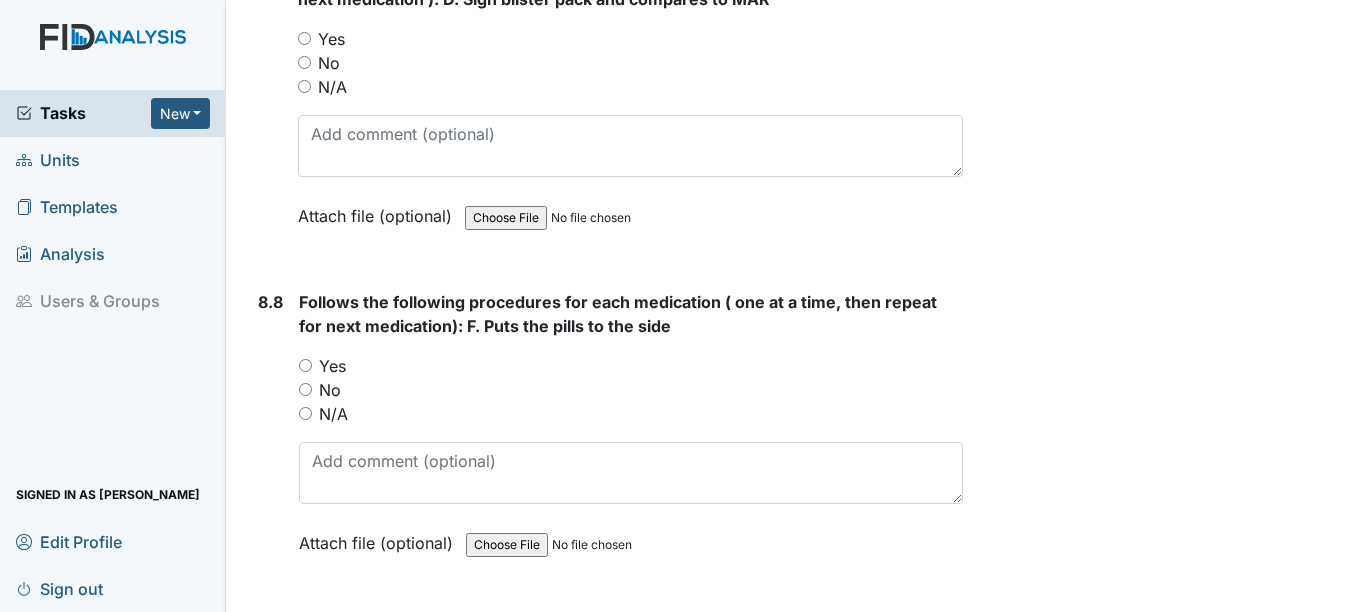 click on "Yes" at bounding box center [630, 366] 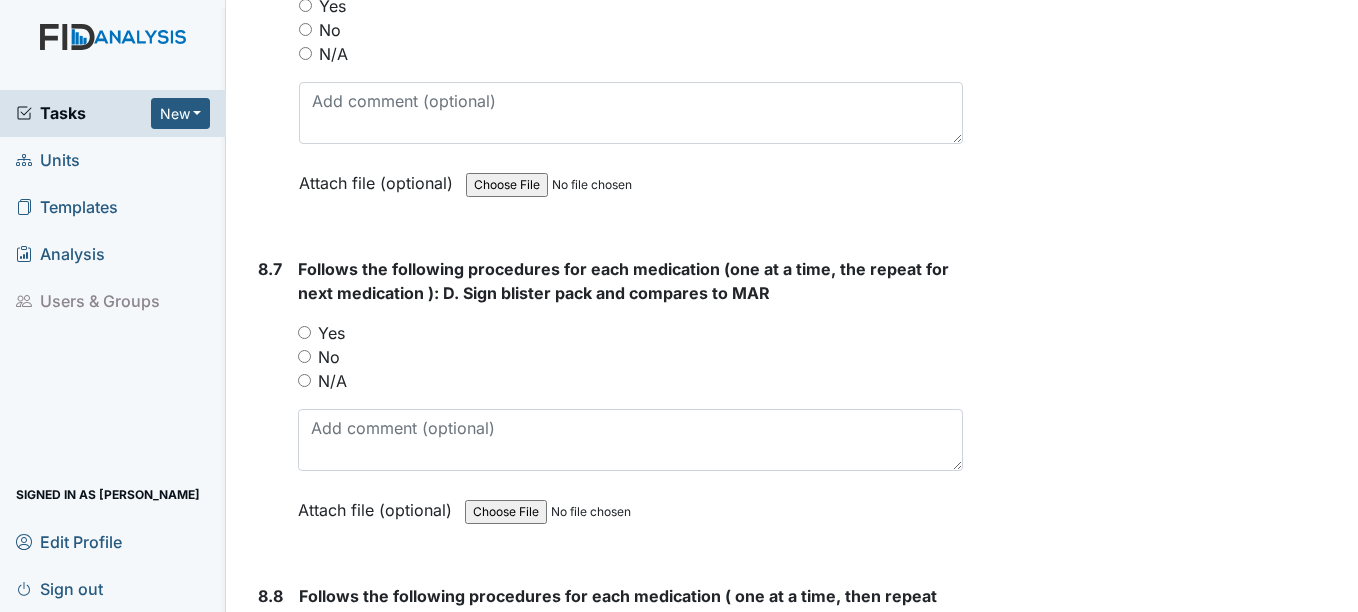scroll, scrollTop: 17900, scrollLeft: 0, axis: vertical 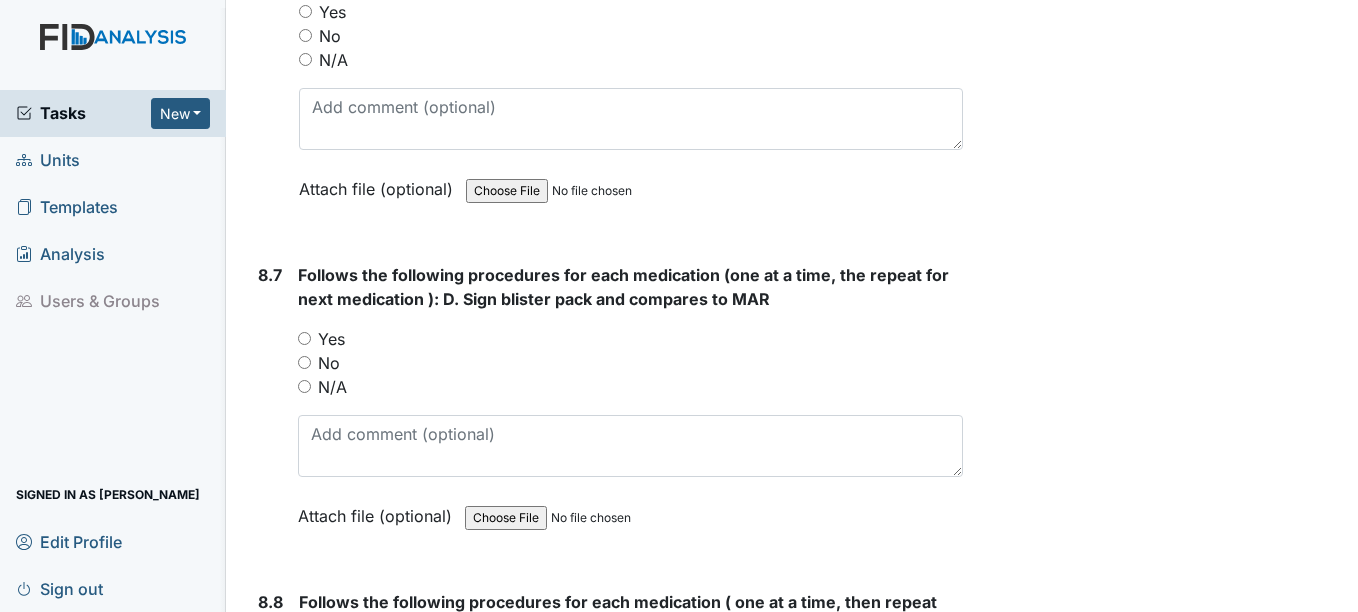 click on "No" at bounding box center (304, 362) 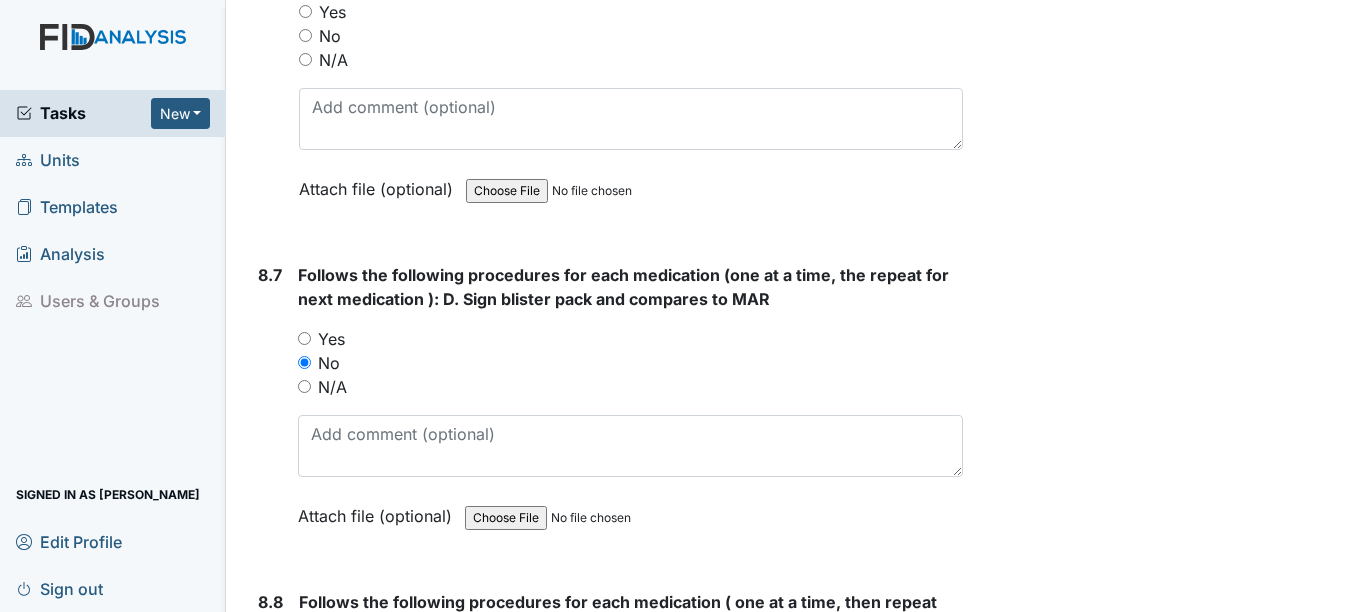 click on "Yes" at bounding box center (304, 338) 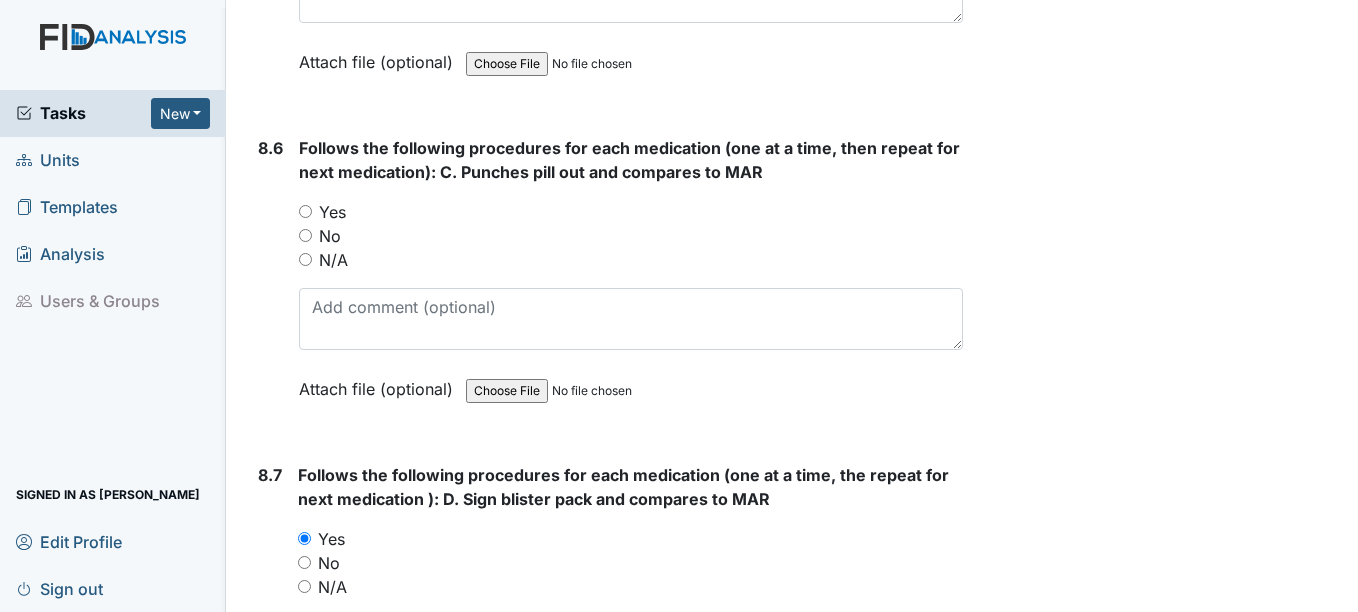 scroll, scrollTop: 17600, scrollLeft: 0, axis: vertical 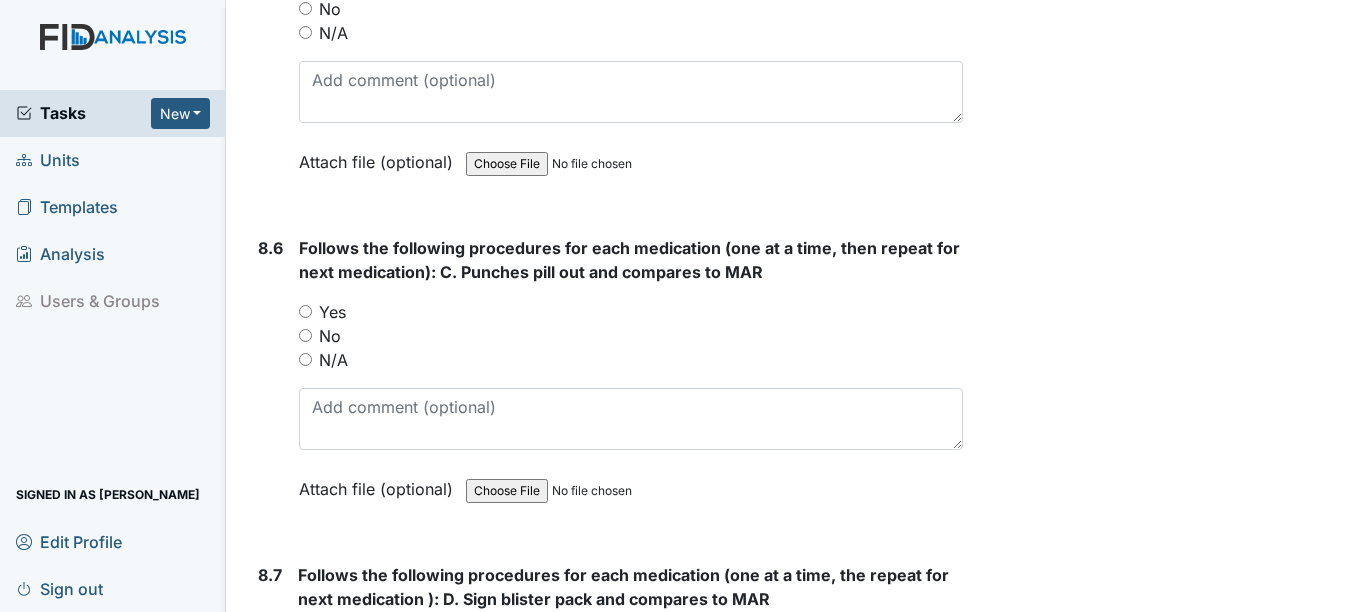 click on "Yes" at bounding box center [305, 311] 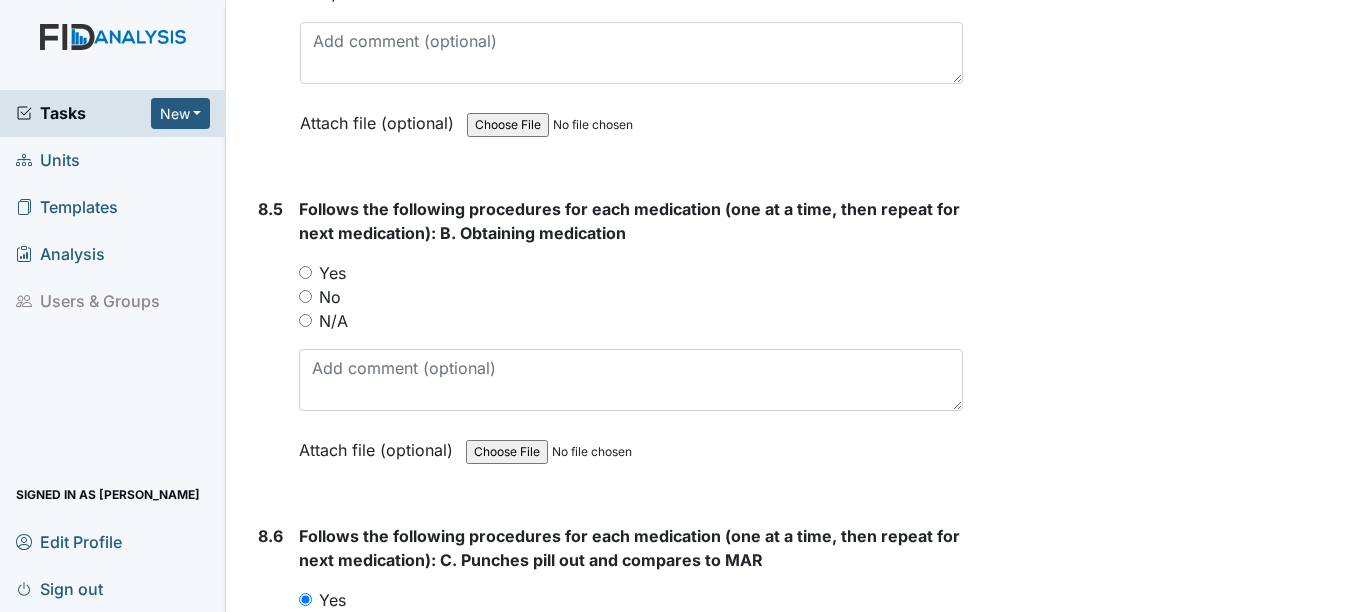 scroll, scrollTop: 17300, scrollLeft: 0, axis: vertical 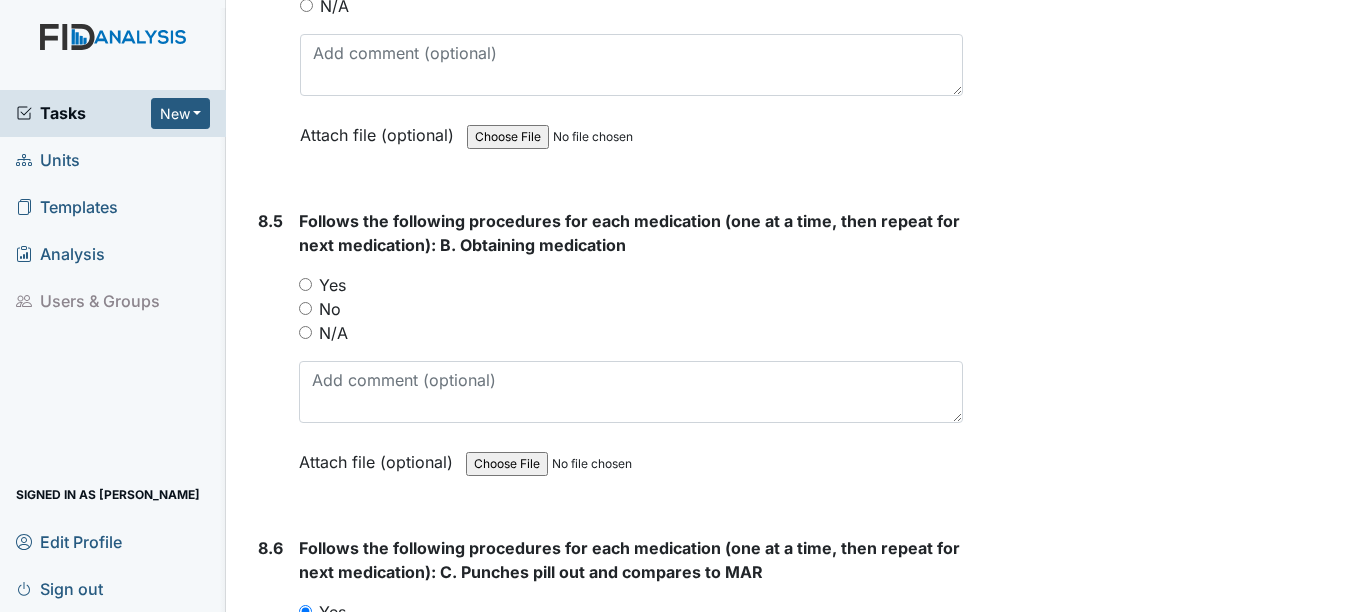 click on "Yes" at bounding box center (305, 284) 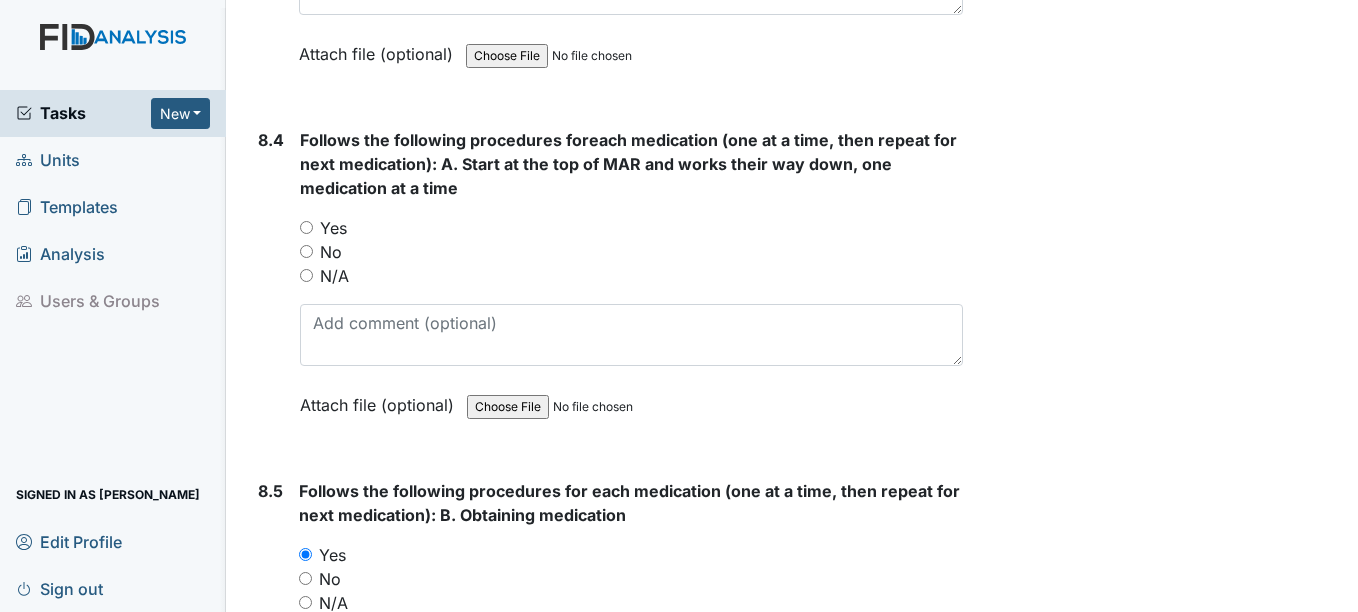 scroll, scrollTop: 17000, scrollLeft: 0, axis: vertical 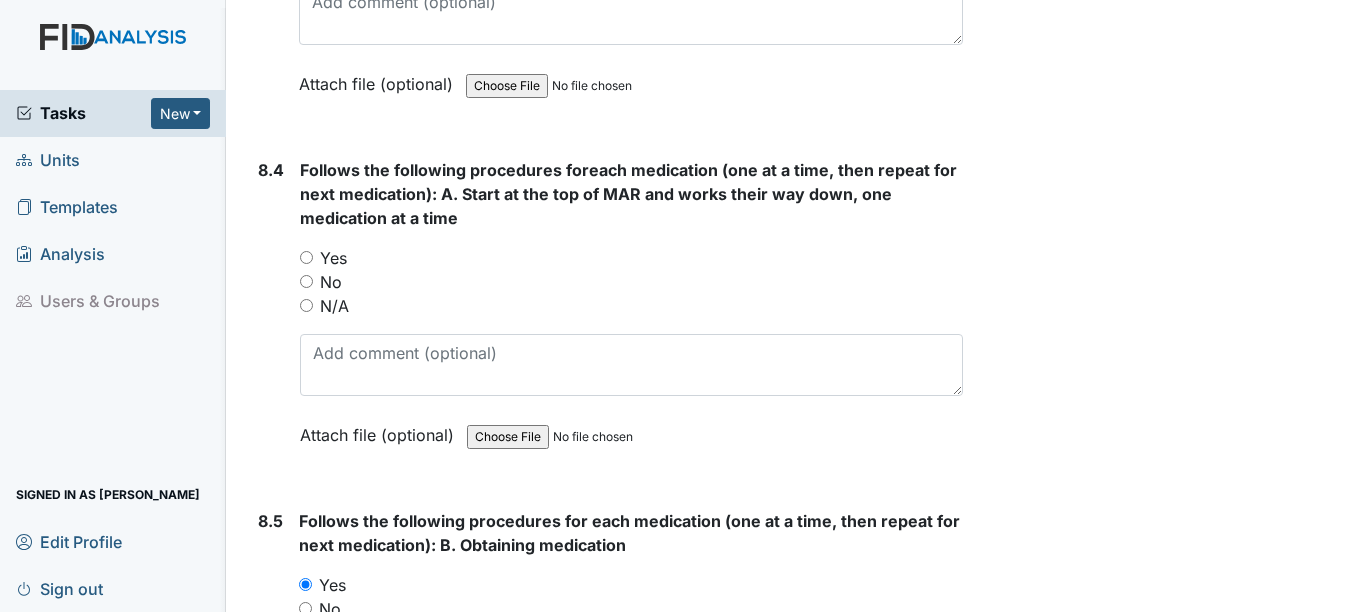 click on "Yes" at bounding box center [631, 258] 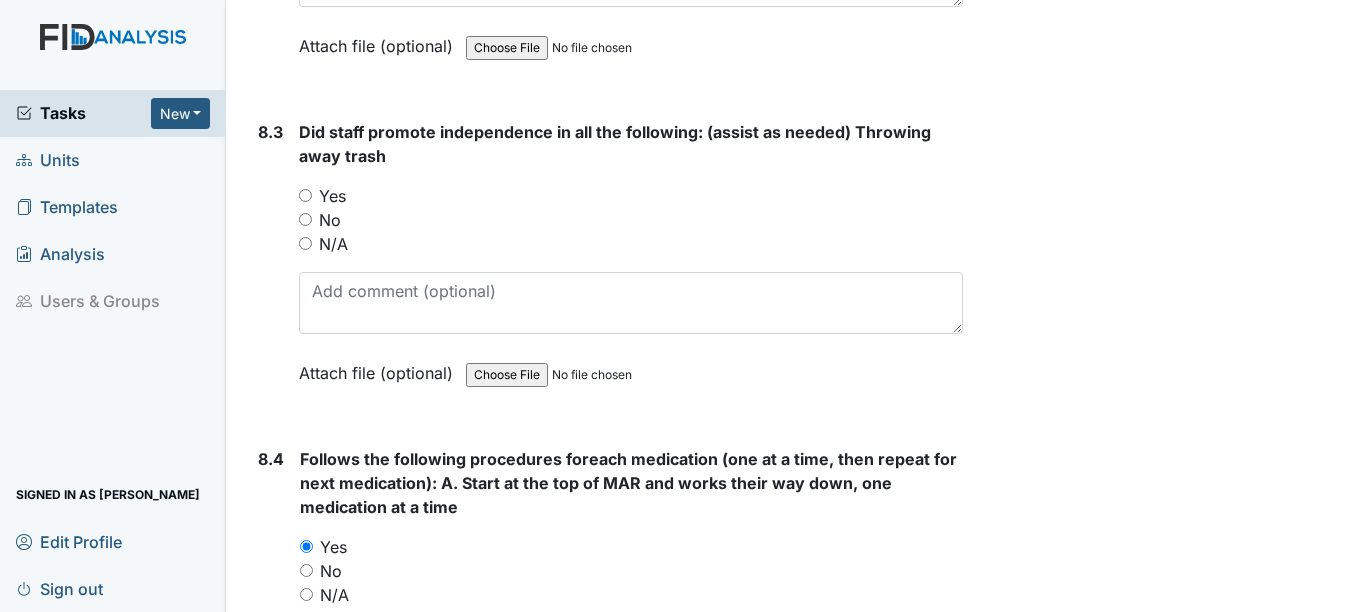 scroll, scrollTop: 16700, scrollLeft: 0, axis: vertical 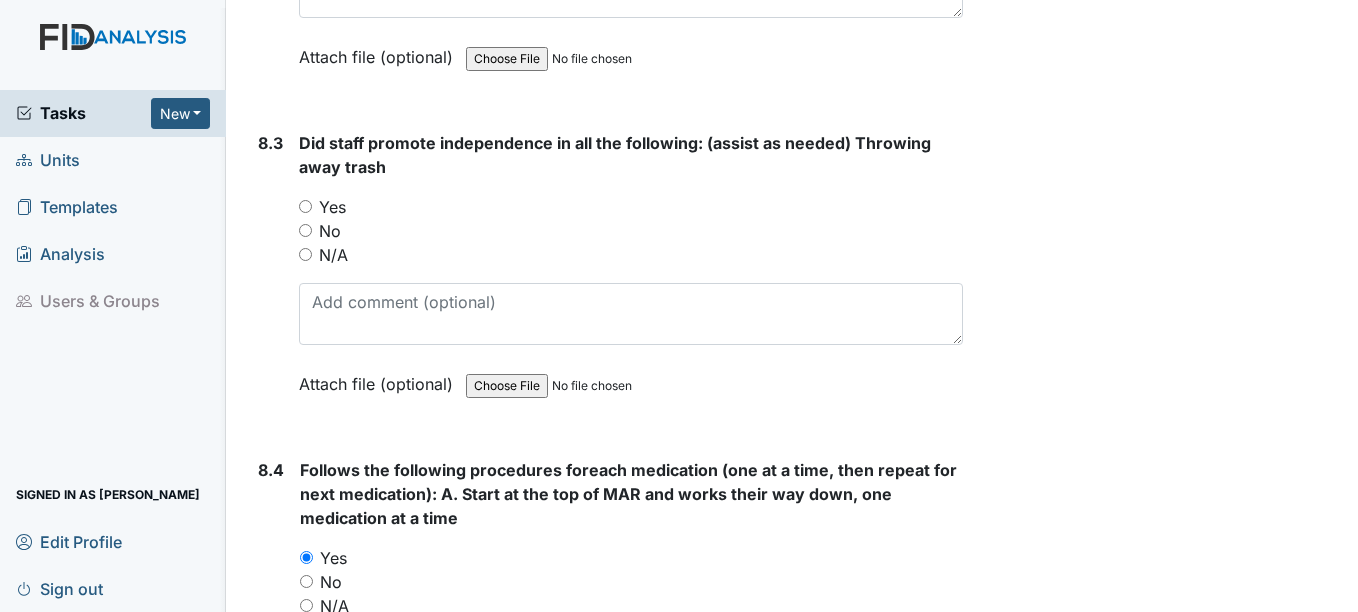 click on "Yes" at bounding box center (305, 206) 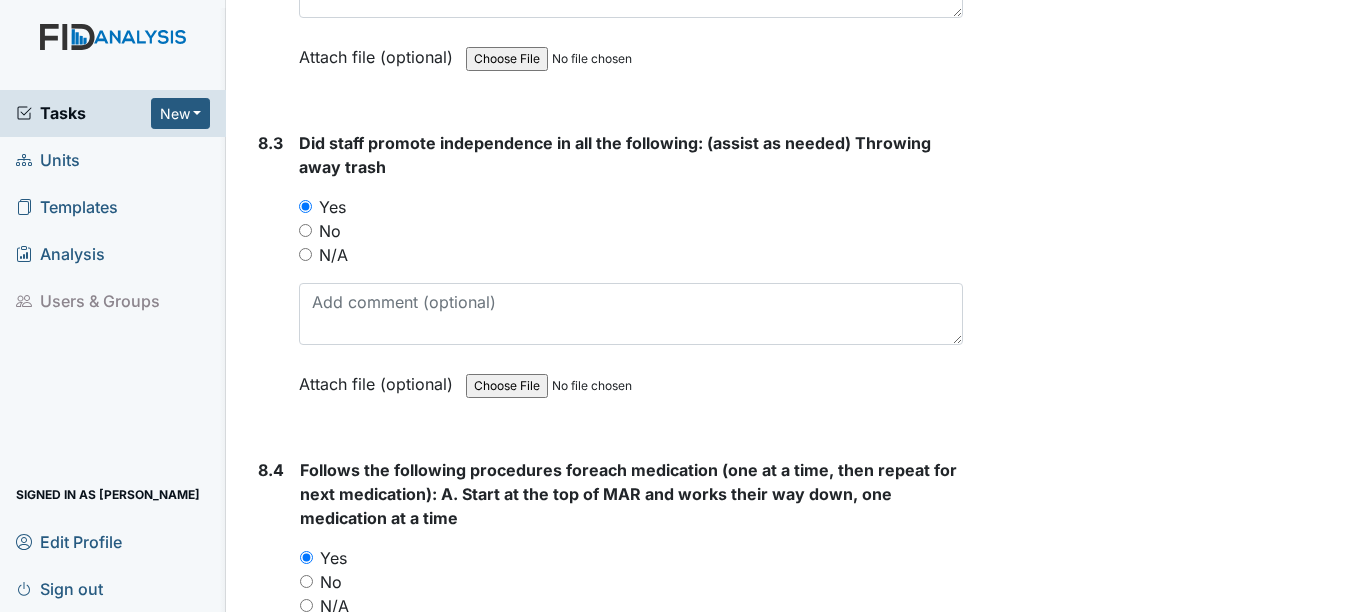 scroll, scrollTop: 16400, scrollLeft: 0, axis: vertical 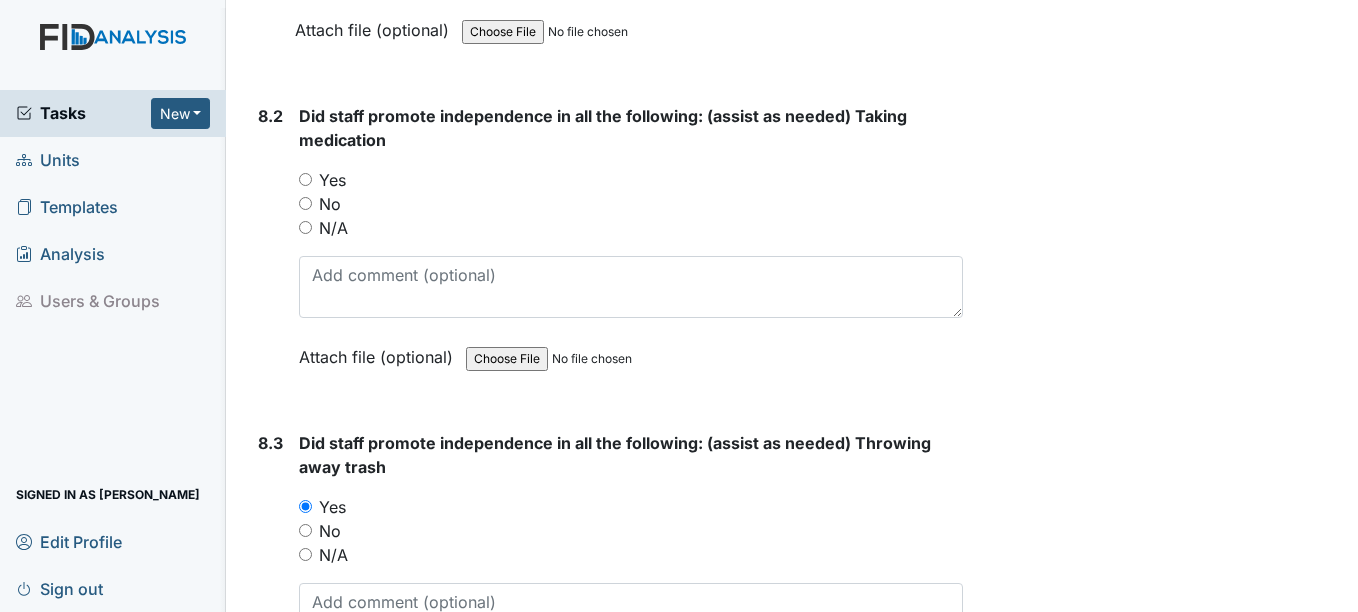 click on "Yes" at bounding box center [305, 179] 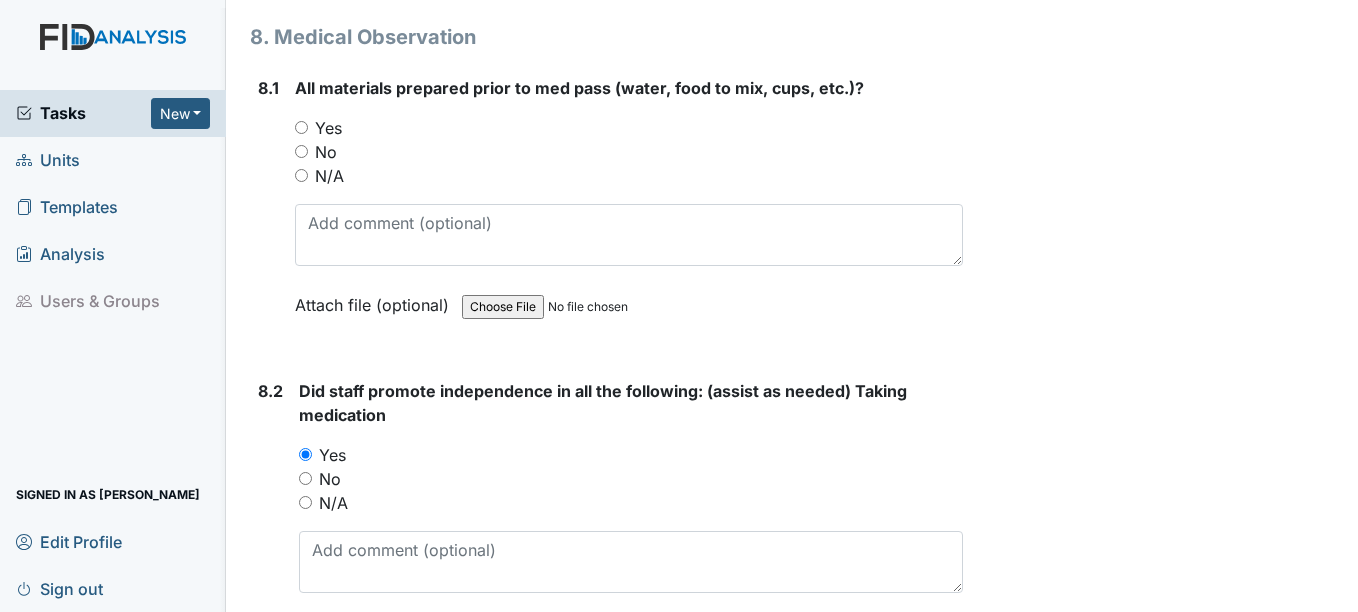 scroll, scrollTop: 16100, scrollLeft: 0, axis: vertical 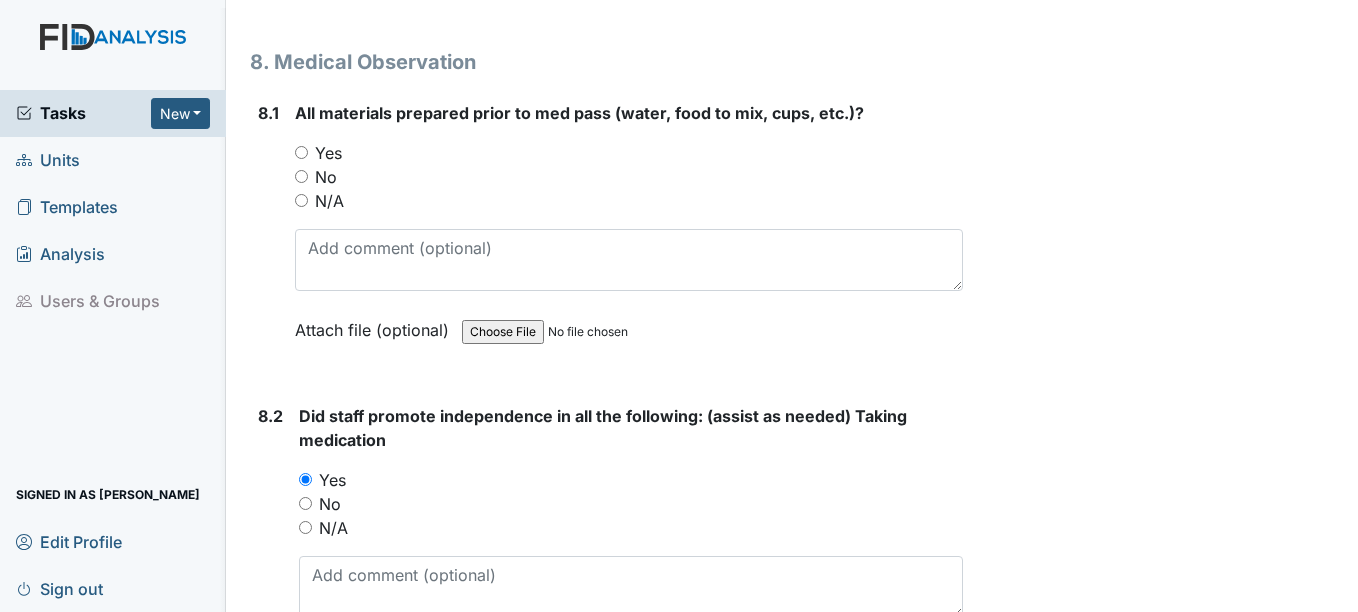 click on "Yes" at bounding box center [301, 152] 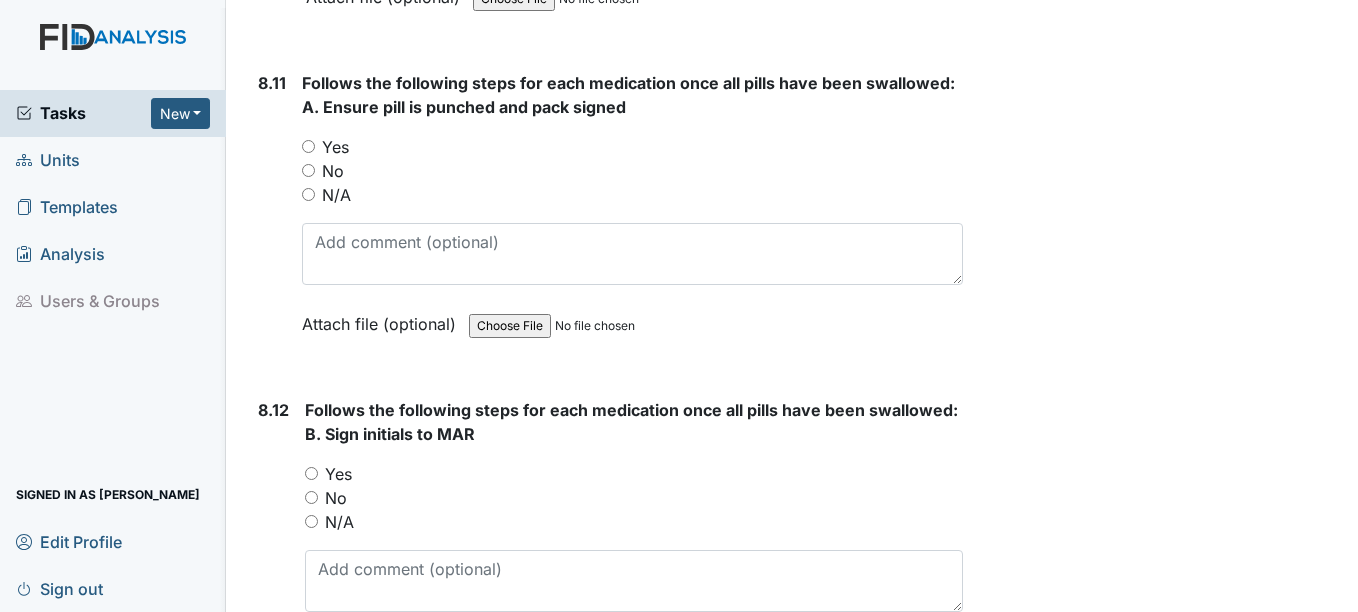 scroll, scrollTop: 19100, scrollLeft: 0, axis: vertical 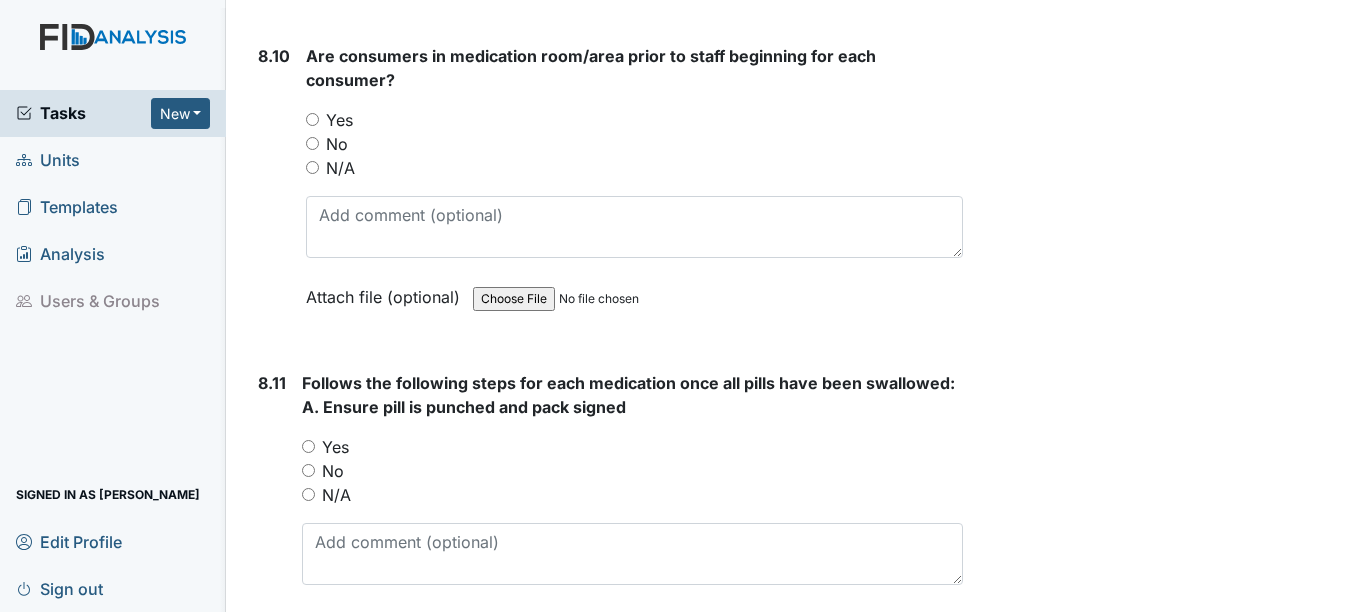click on "Yes" at bounding box center (312, 119) 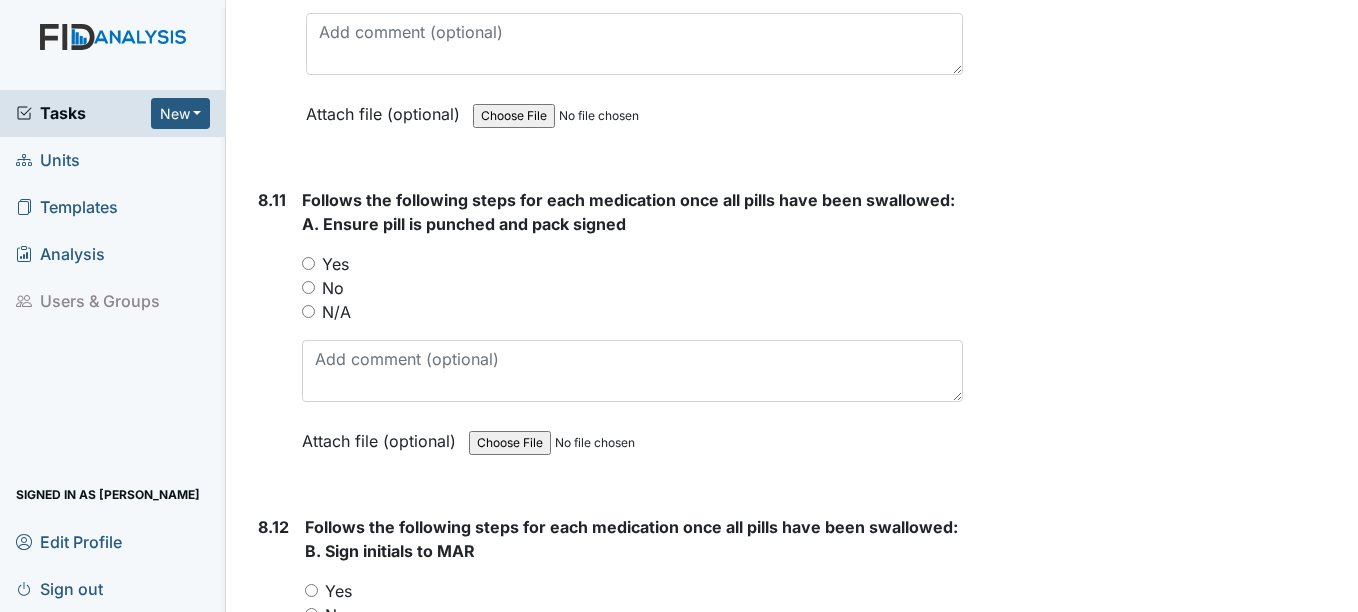 scroll, scrollTop: 19500, scrollLeft: 0, axis: vertical 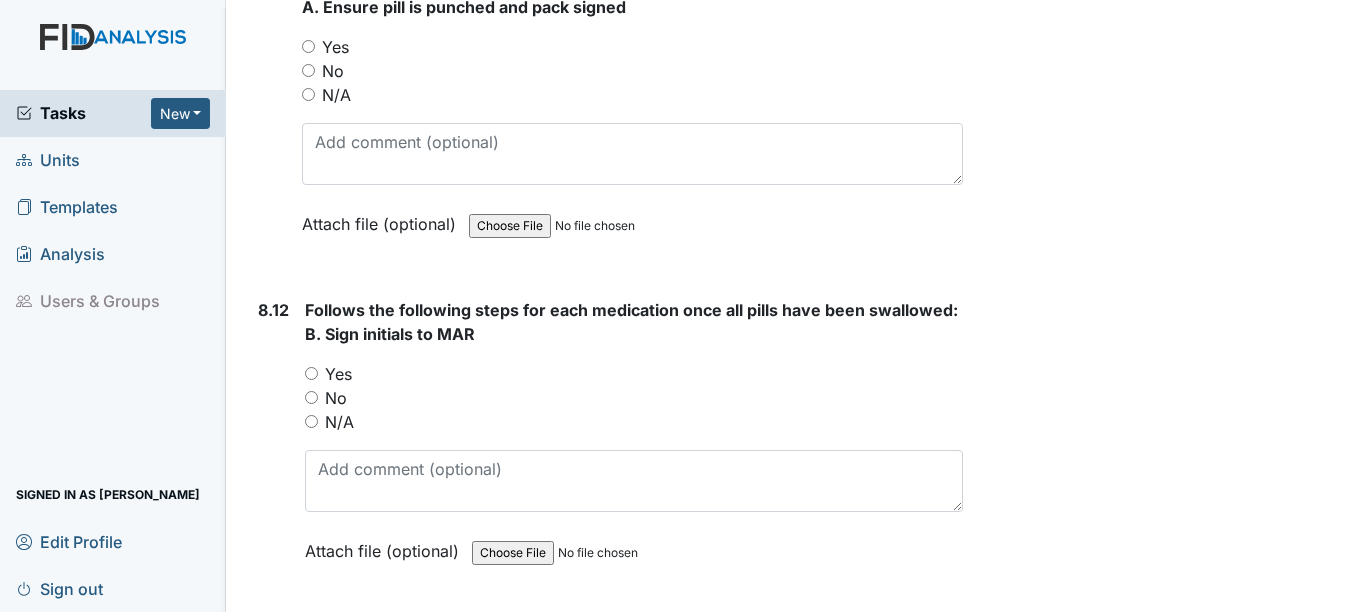 click on "Yes" at bounding box center [308, 46] 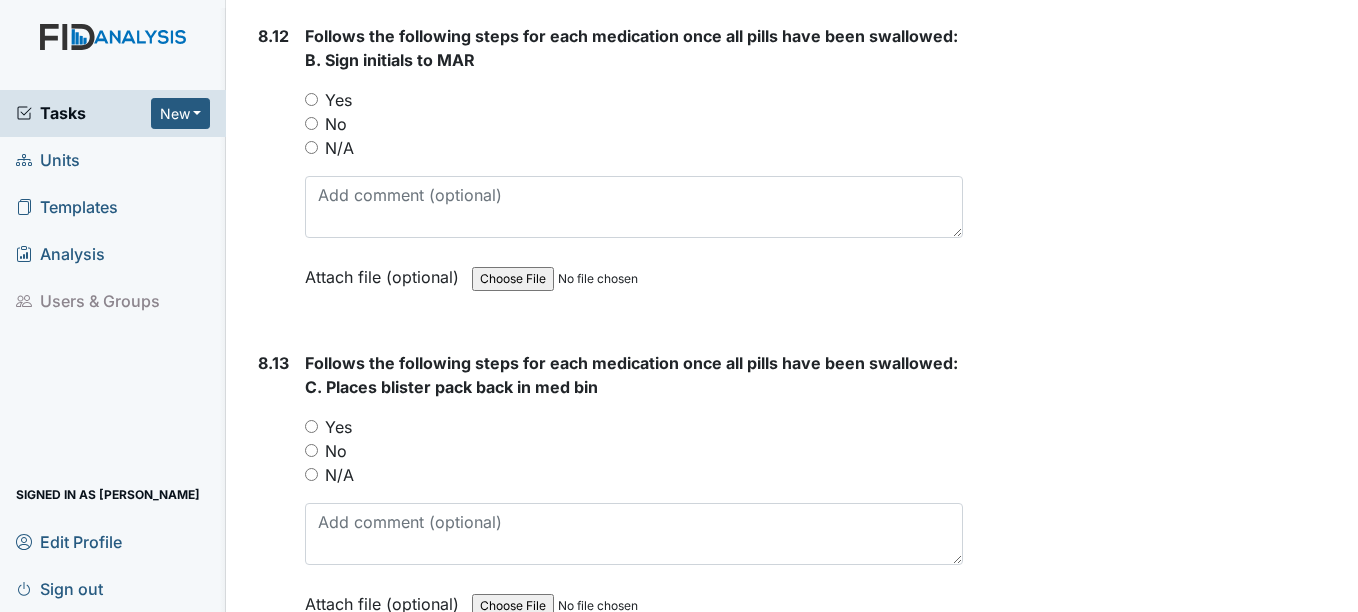 scroll, scrollTop: 19800, scrollLeft: 0, axis: vertical 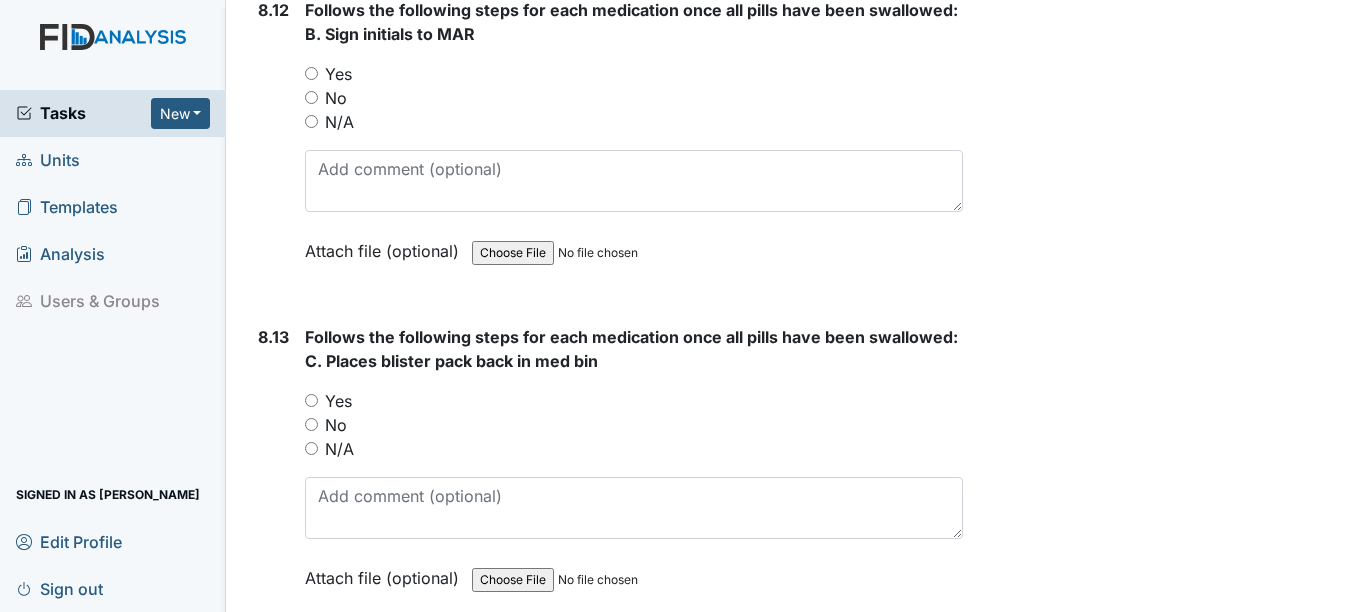 click on "Yes" at bounding box center [311, 73] 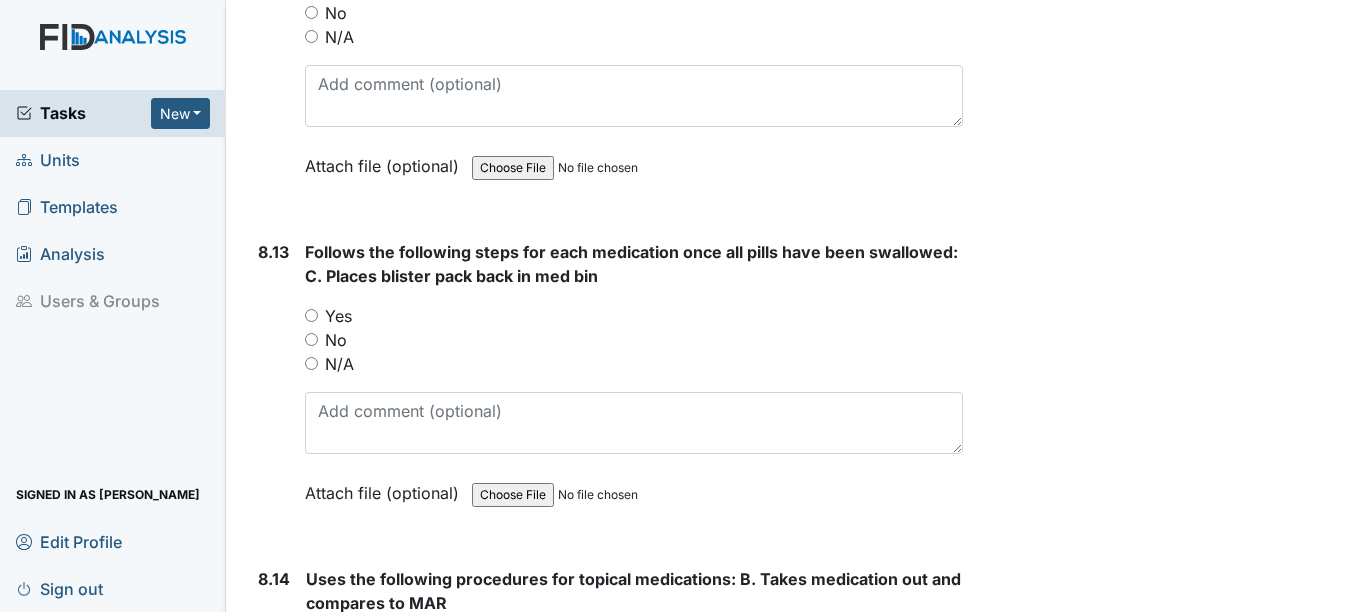 scroll, scrollTop: 20000, scrollLeft: 0, axis: vertical 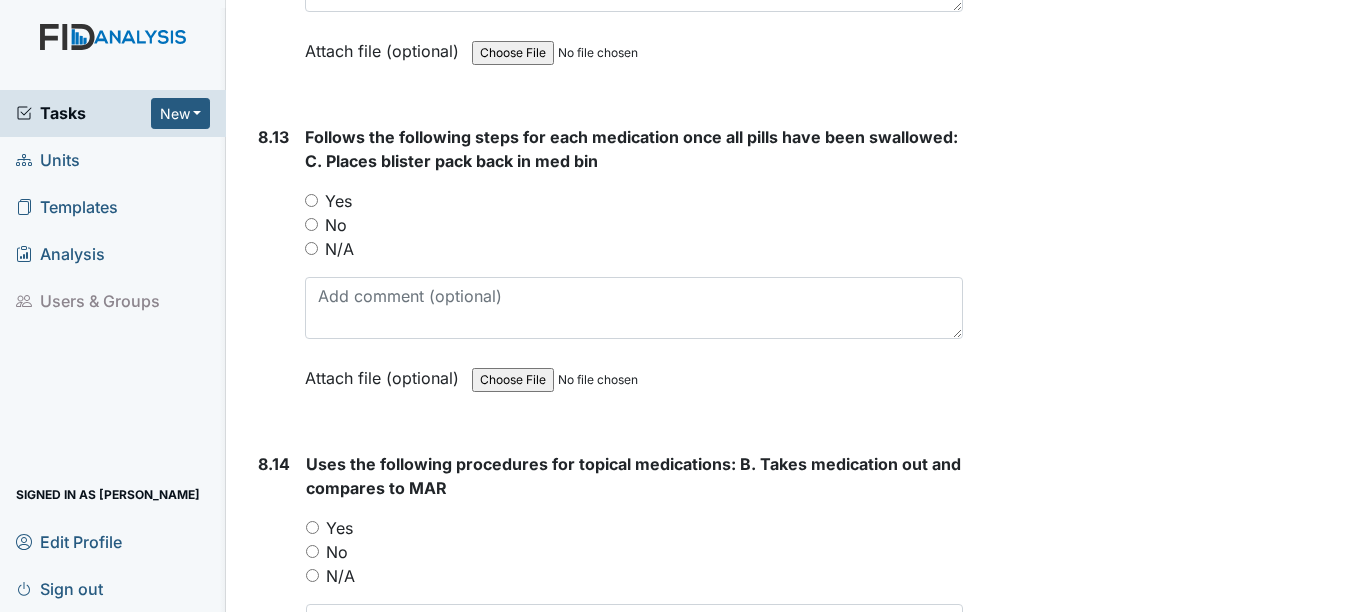 click on "Yes" at bounding box center (311, 200) 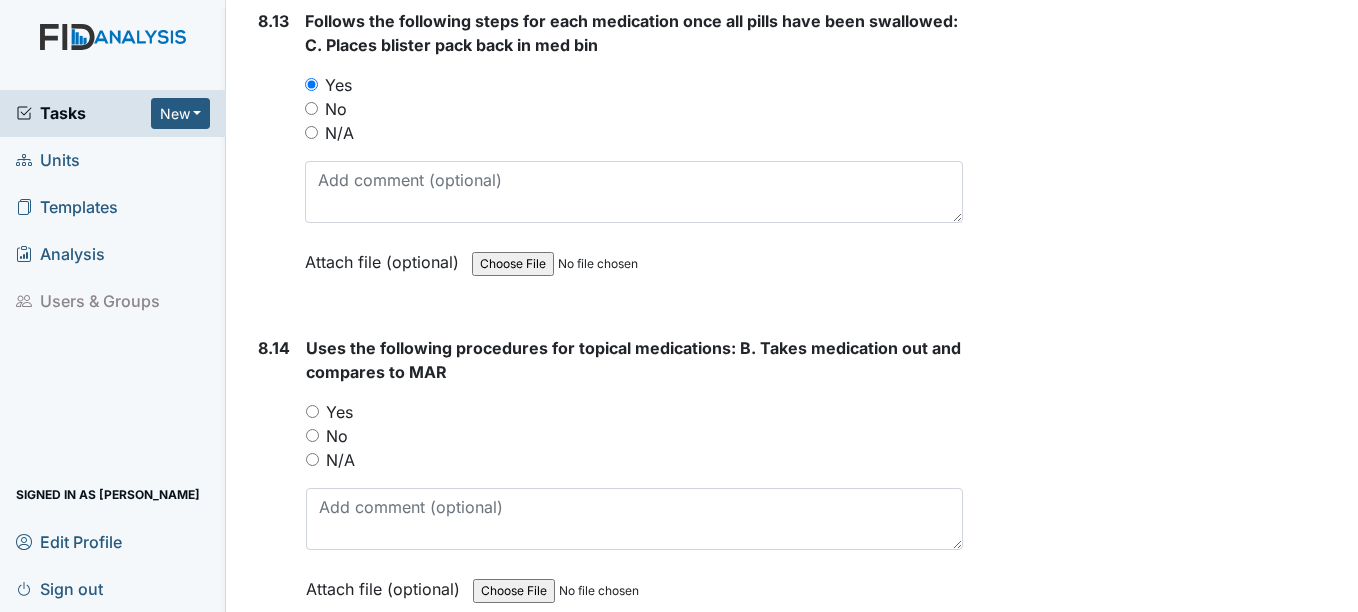 scroll, scrollTop: 20300, scrollLeft: 0, axis: vertical 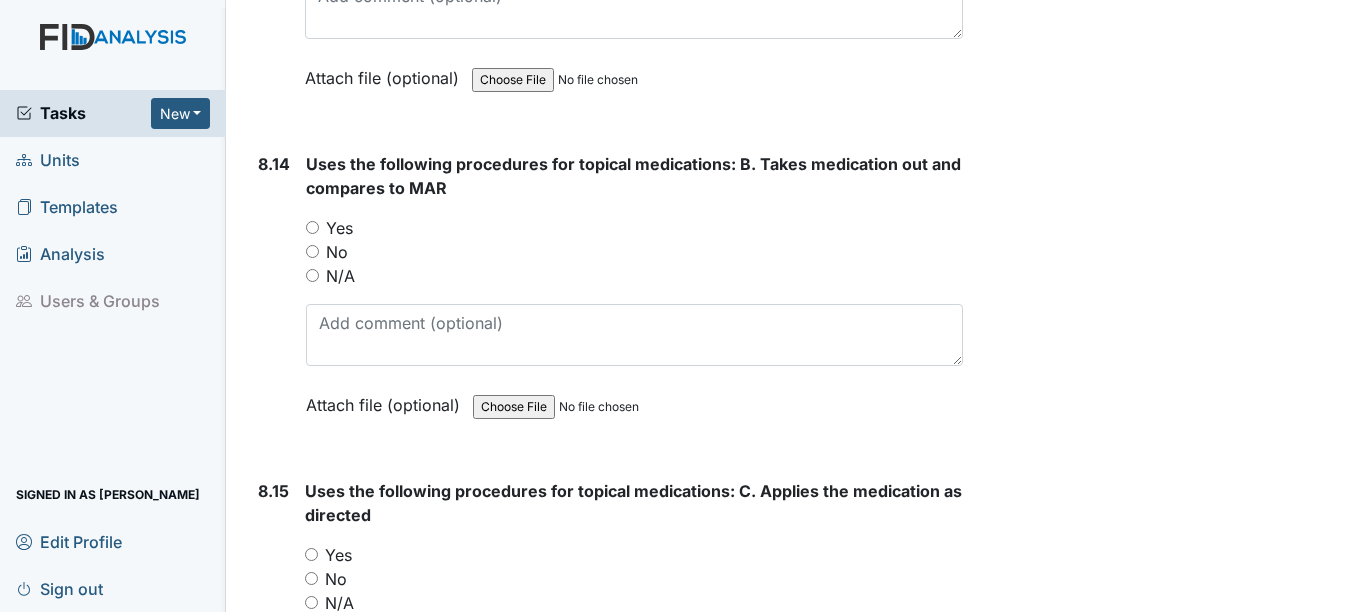 click on "Yes" at bounding box center [312, 227] 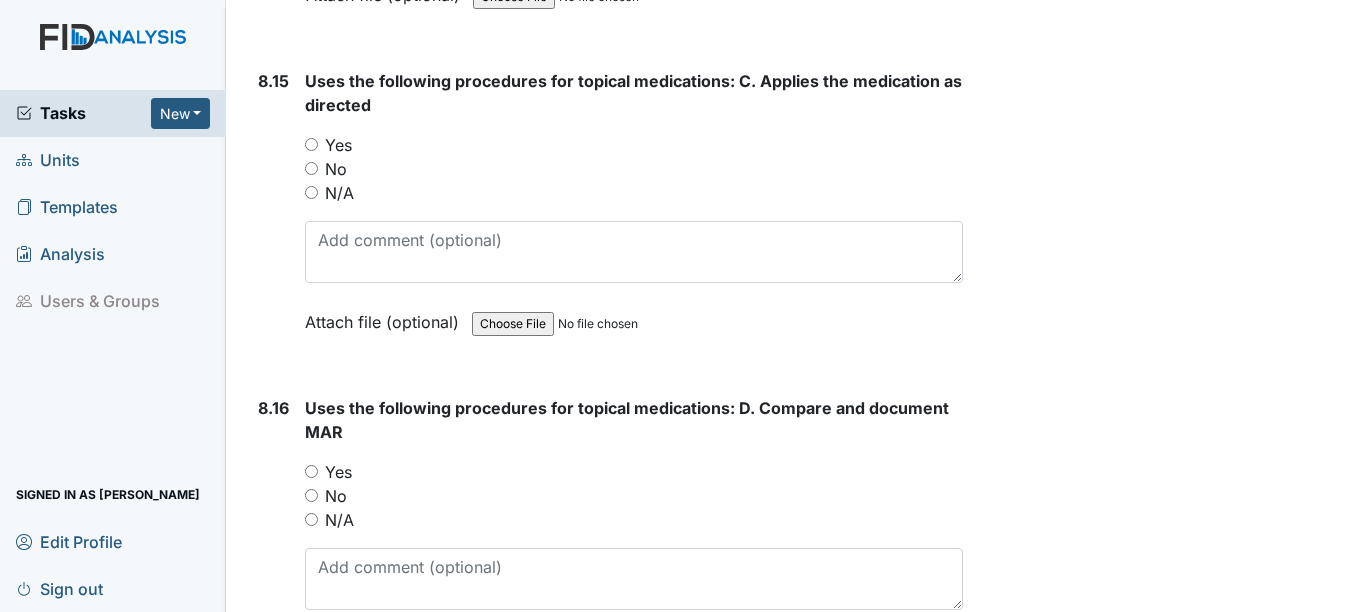 scroll, scrollTop: 20800, scrollLeft: 0, axis: vertical 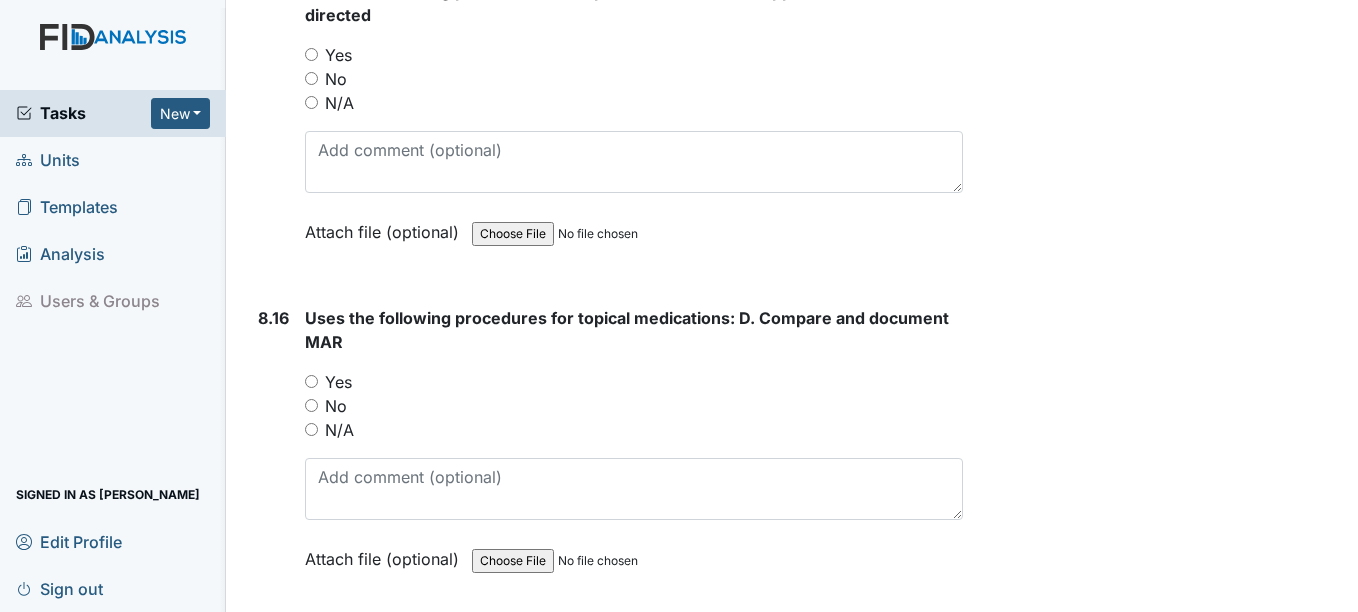 click on "Yes" at bounding box center [311, 54] 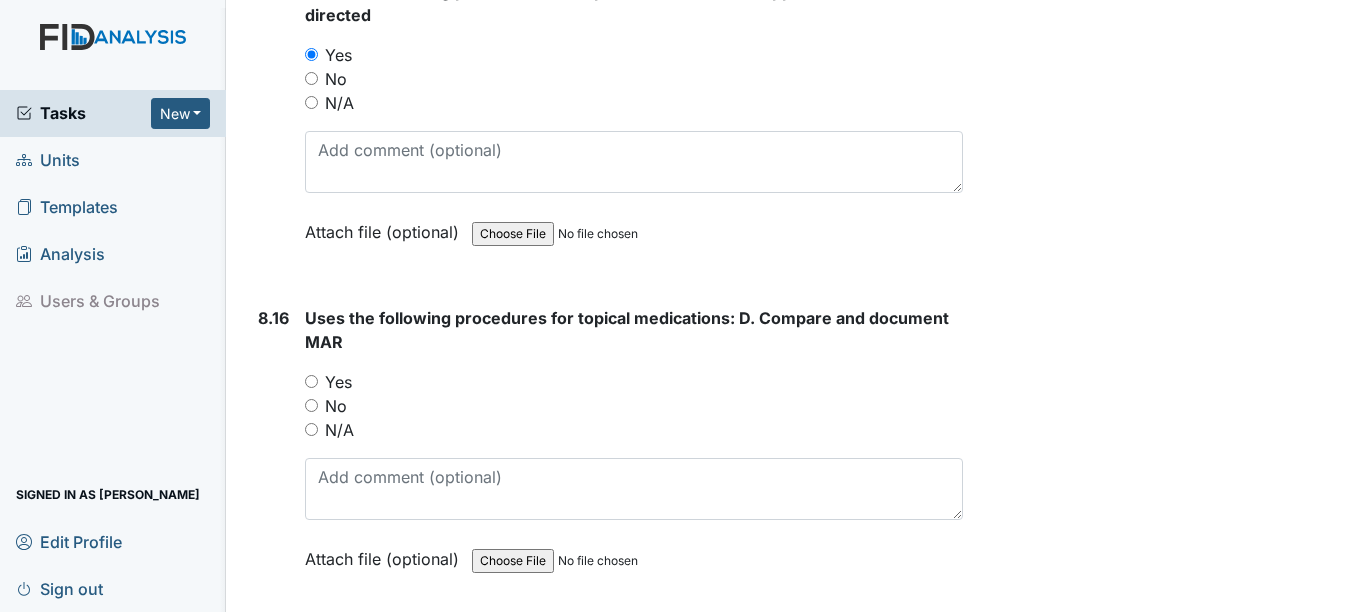 click on "Yes" at bounding box center [311, 381] 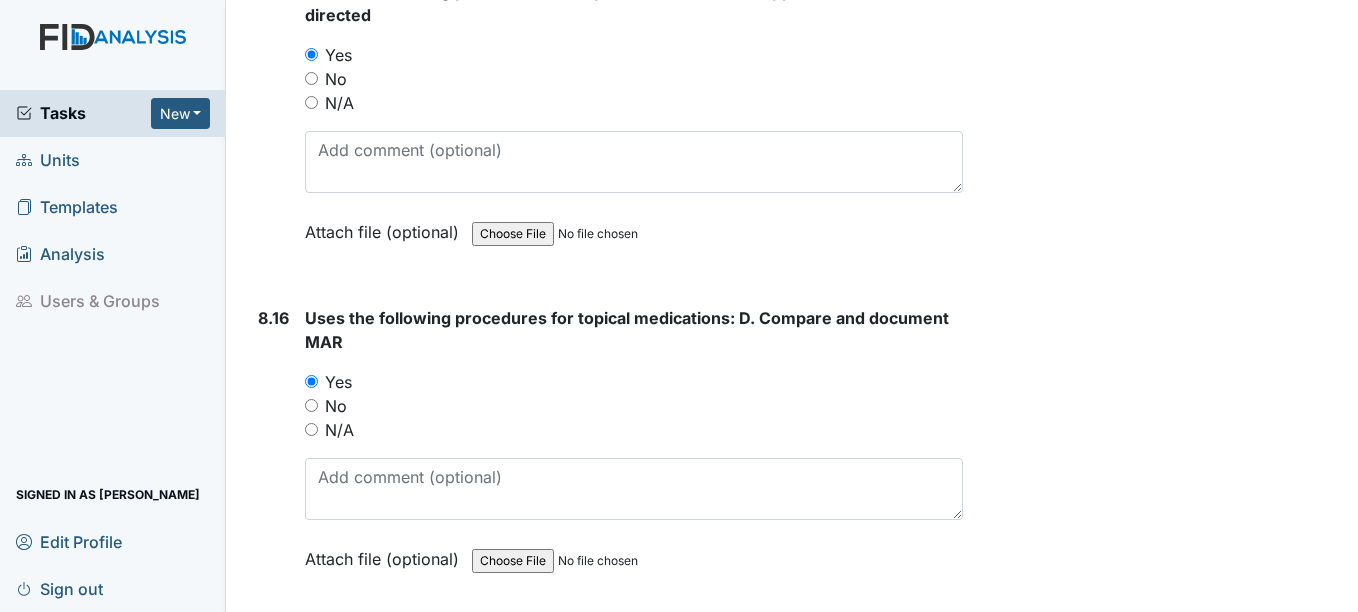 scroll, scrollTop: 21000, scrollLeft: 0, axis: vertical 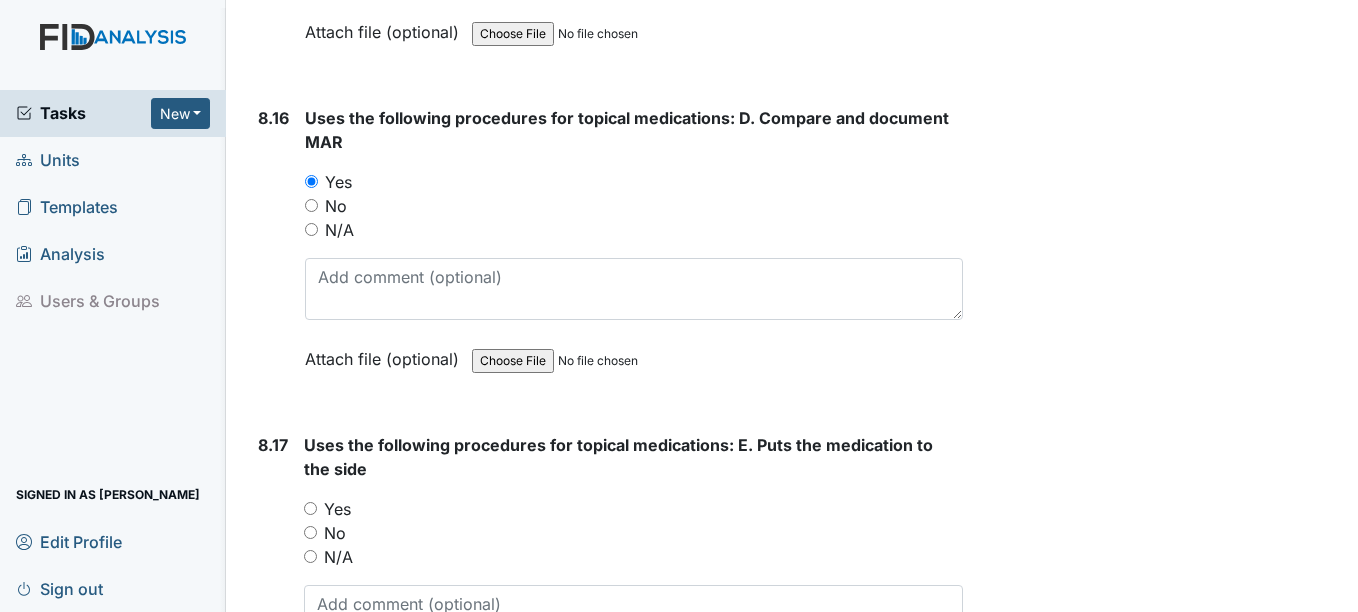 click on "Yes" at bounding box center [310, 508] 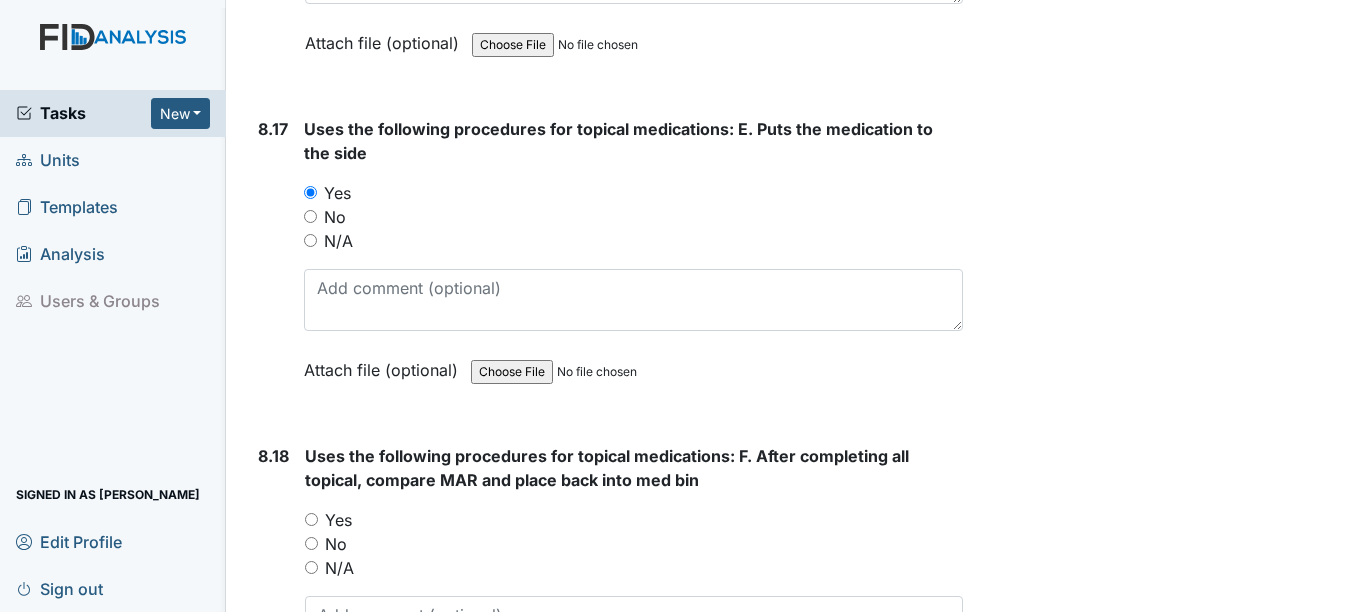 scroll, scrollTop: 21400, scrollLeft: 0, axis: vertical 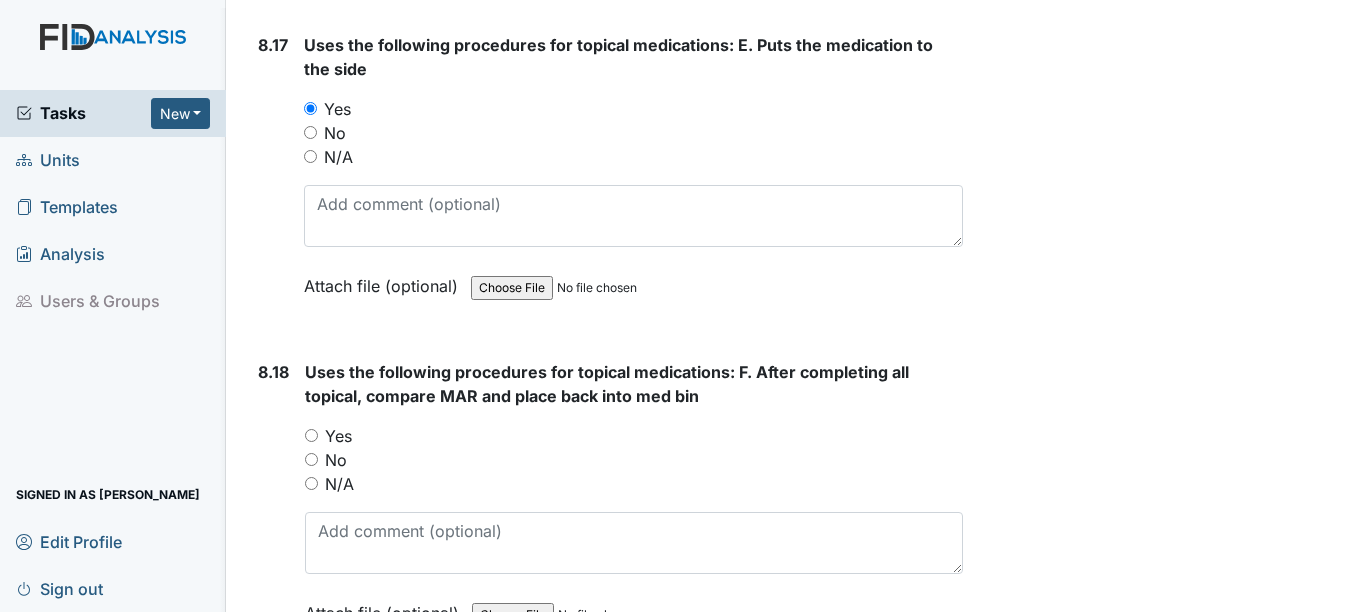 click on "Yes" at bounding box center [633, 436] 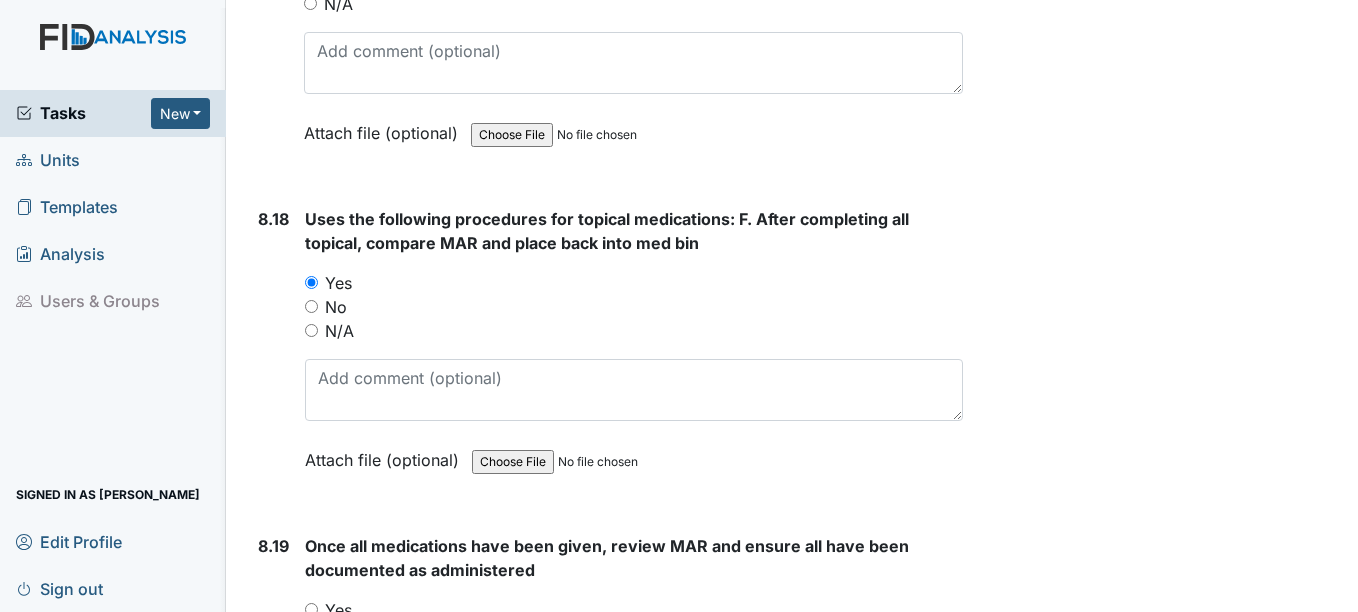 scroll, scrollTop: 21800, scrollLeft: 0, axis: vertical 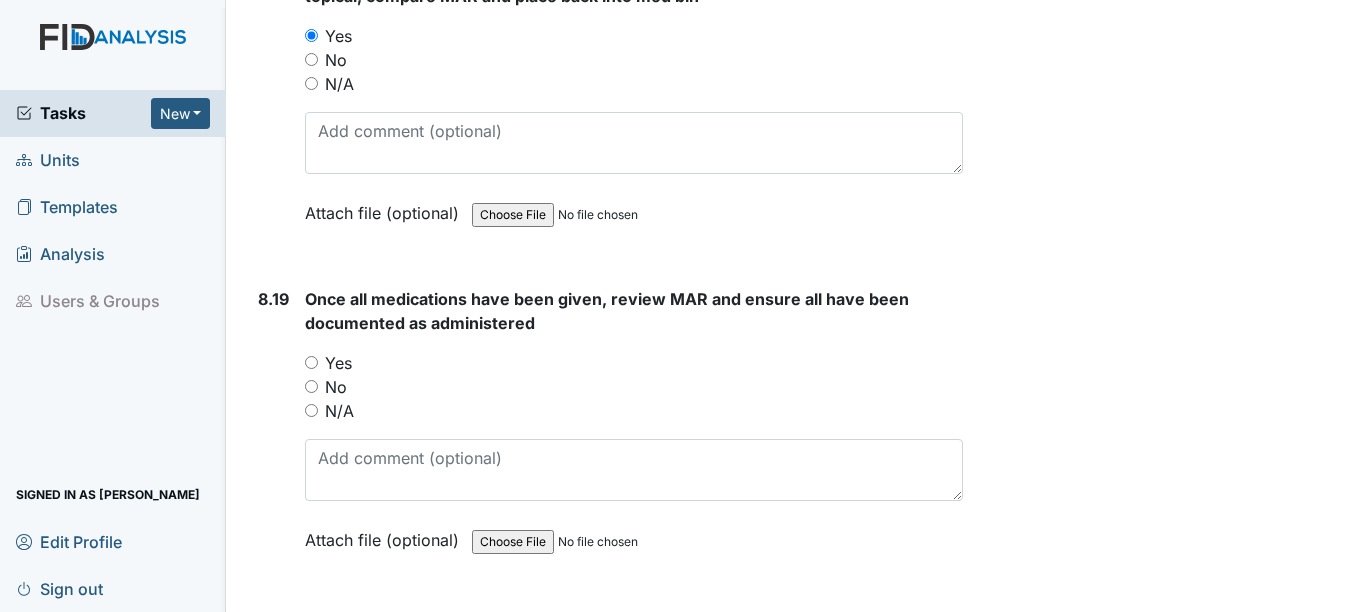 click on "Yes" at bounding box center (311, 362) 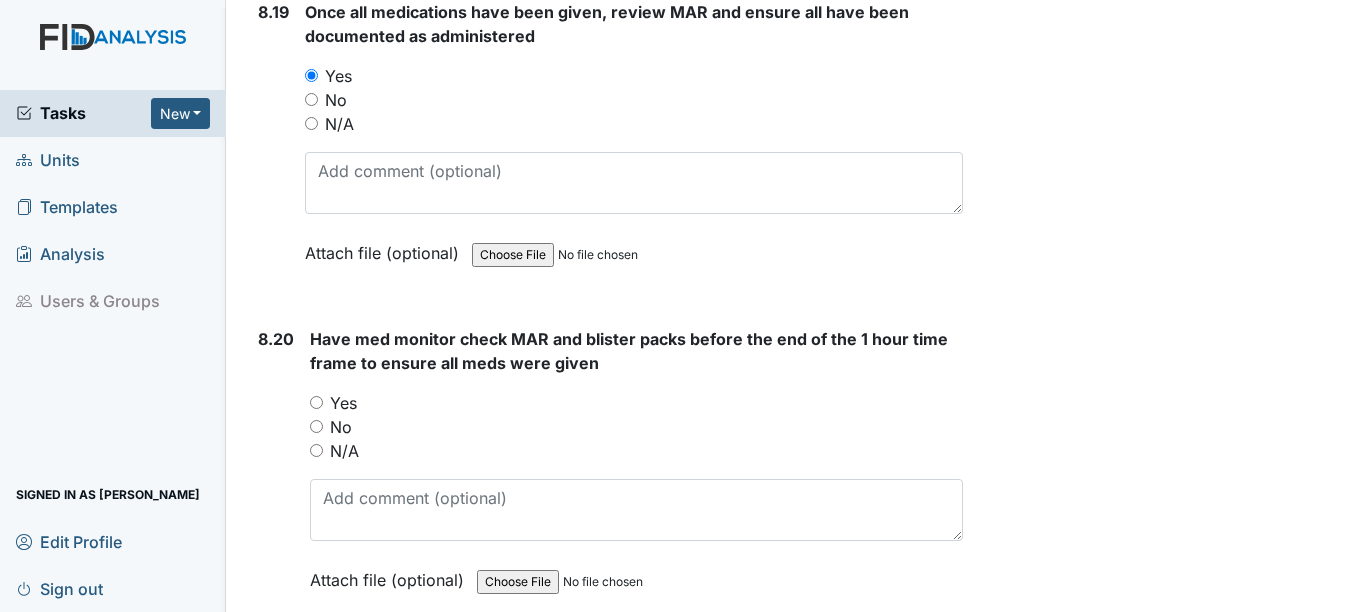 scroll, scrollTop: 22100, scrollLeft: 0, axis: vertical 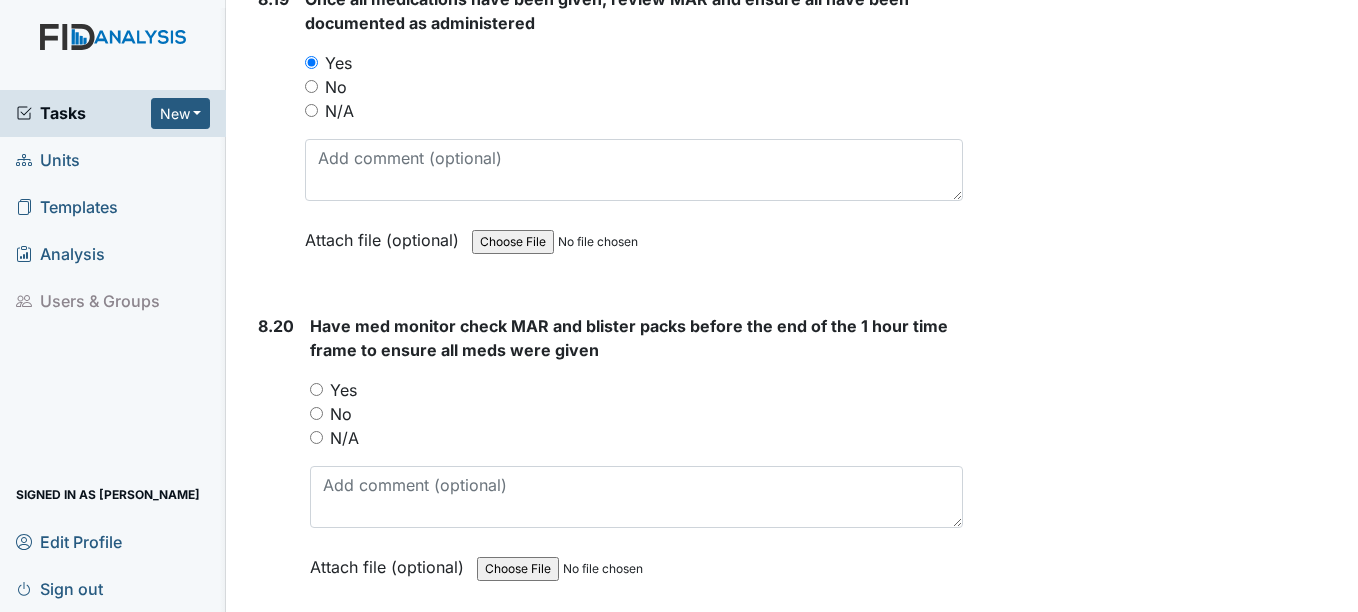 click on "Yes" at bounding box center (316, 389) 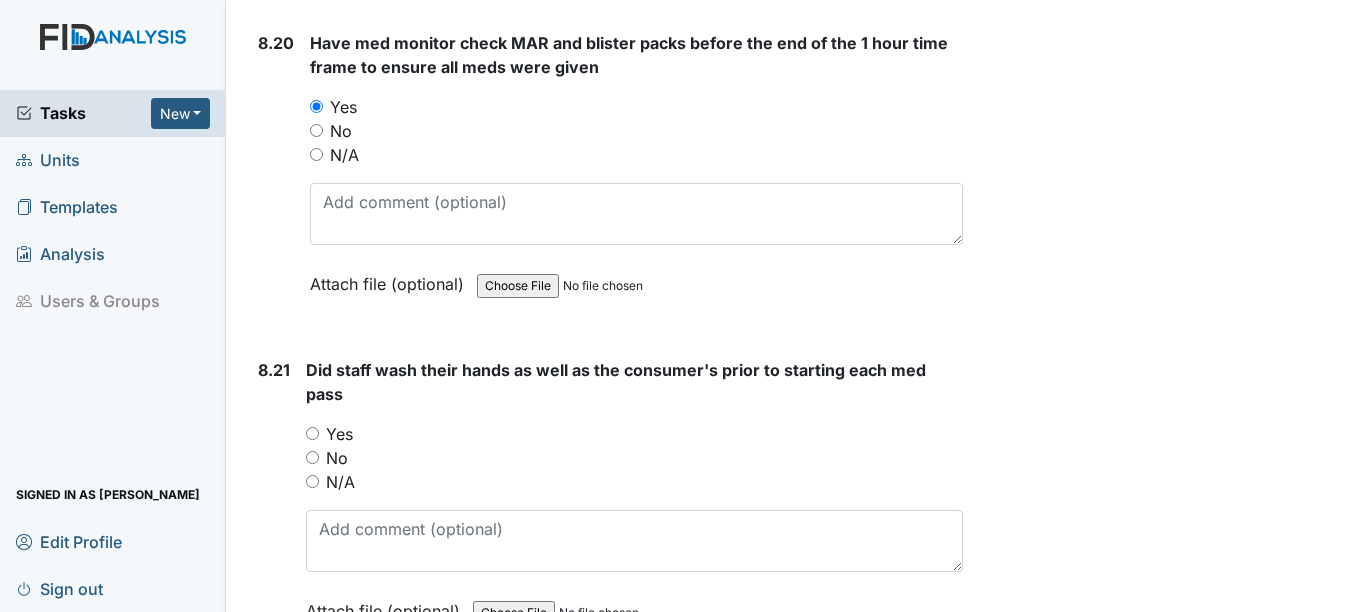 scroll, scrollTop: 22500, scrollLeft: 0, axis: vertical 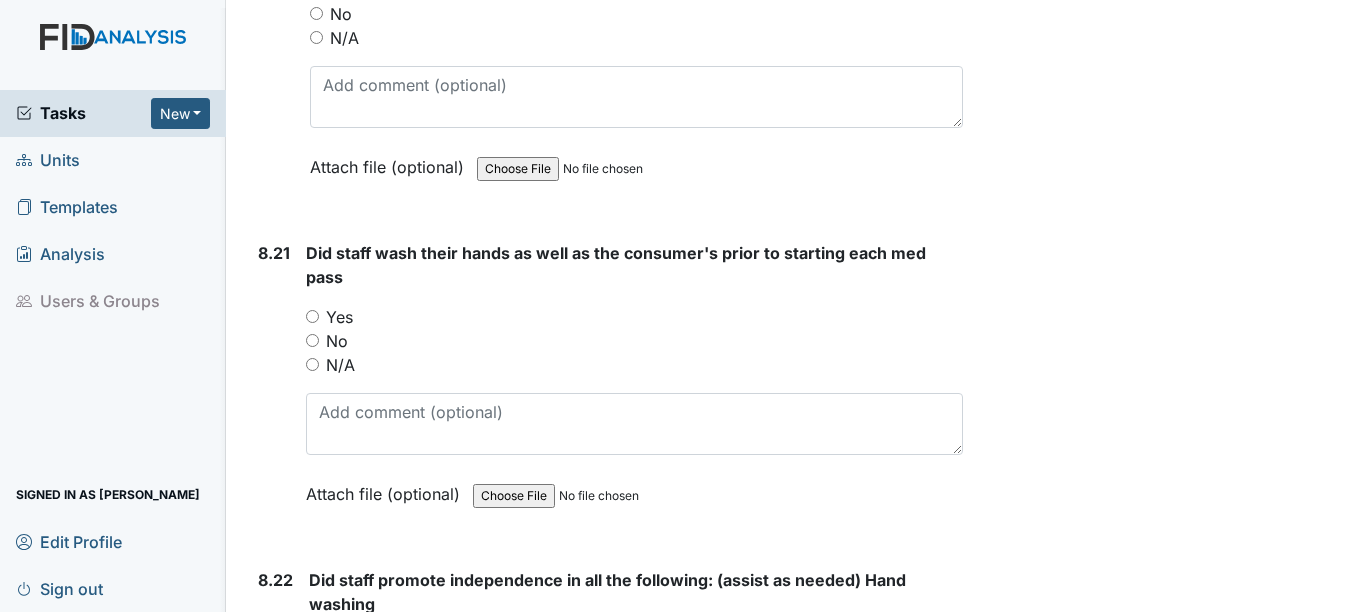 click on "Yes" at bounding box center (312, 316) 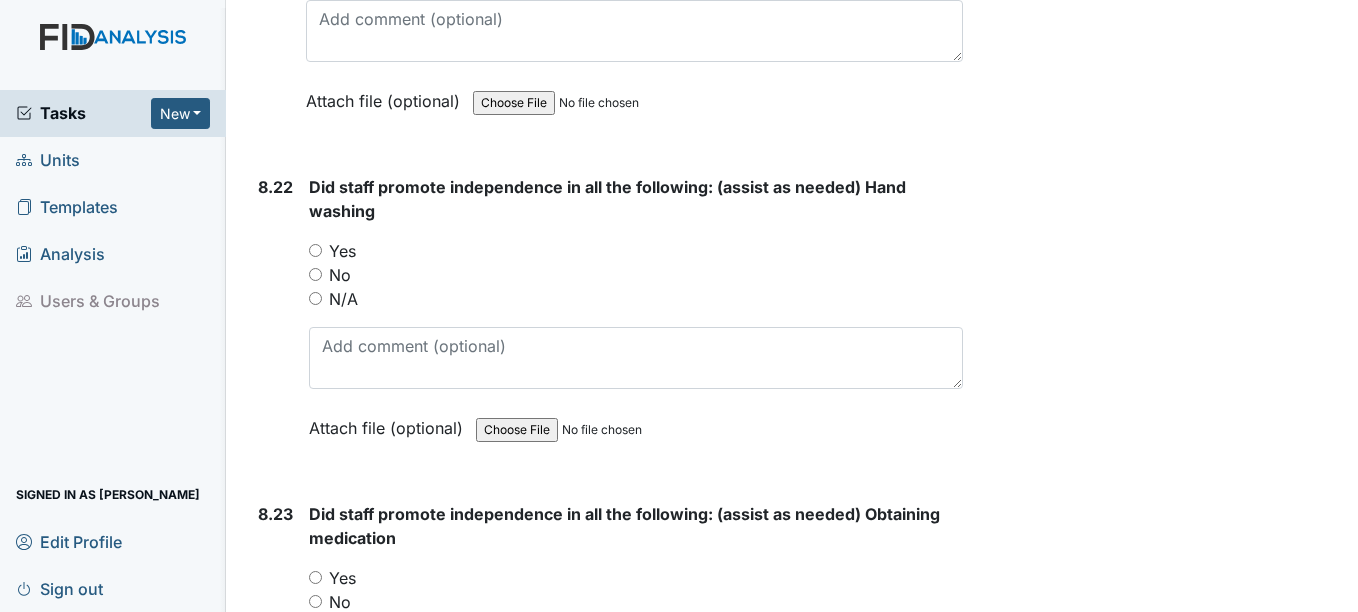 scroll, scrollTop: 22900, scrollLeft: 0, axis: vertical 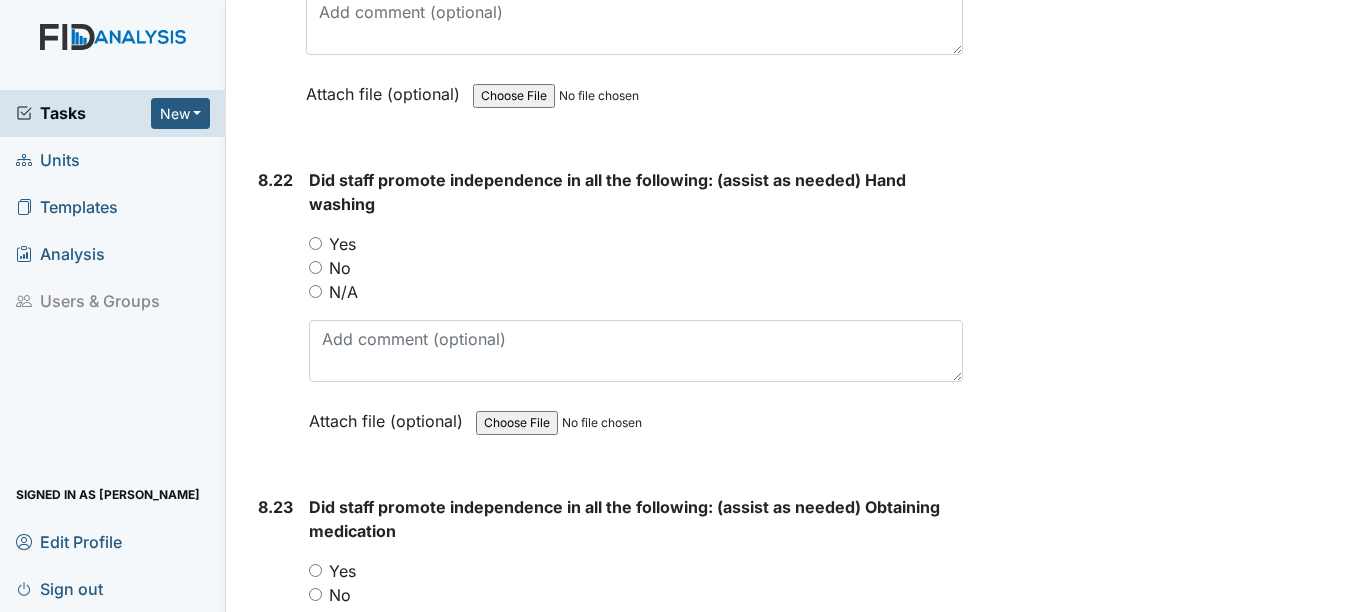 click on "Yes" at bounding box center (315, 243) 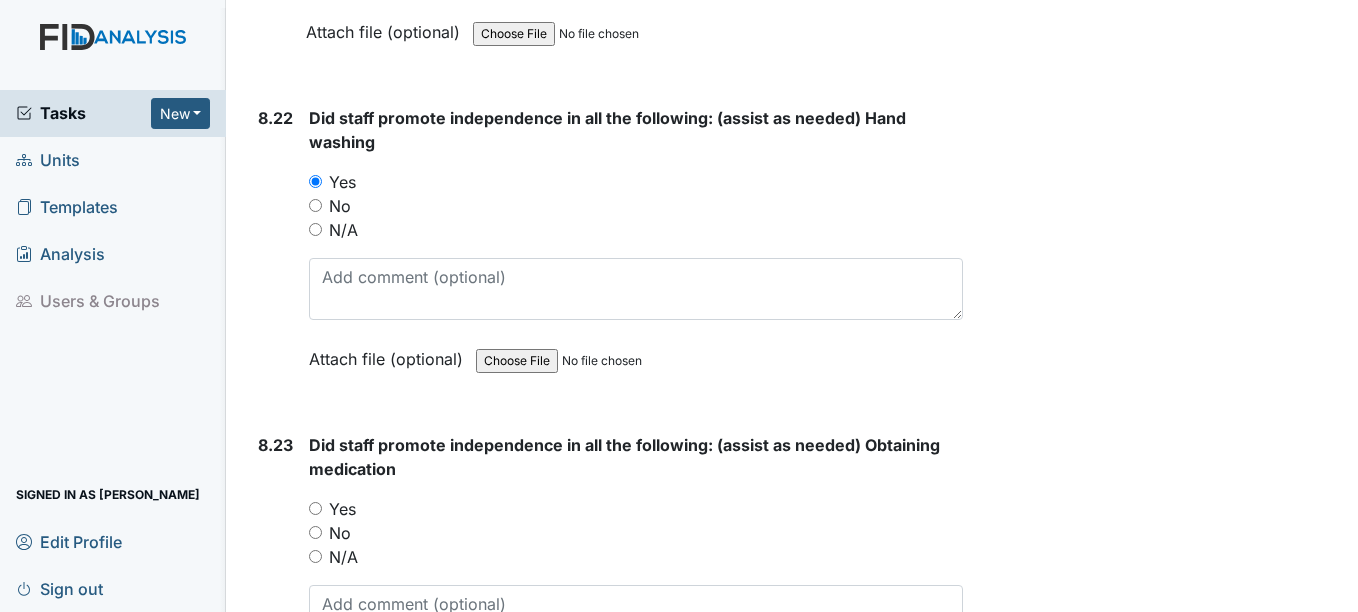 scroll, scrollTop: 23300, scrollLeft: 0, axis: vertical 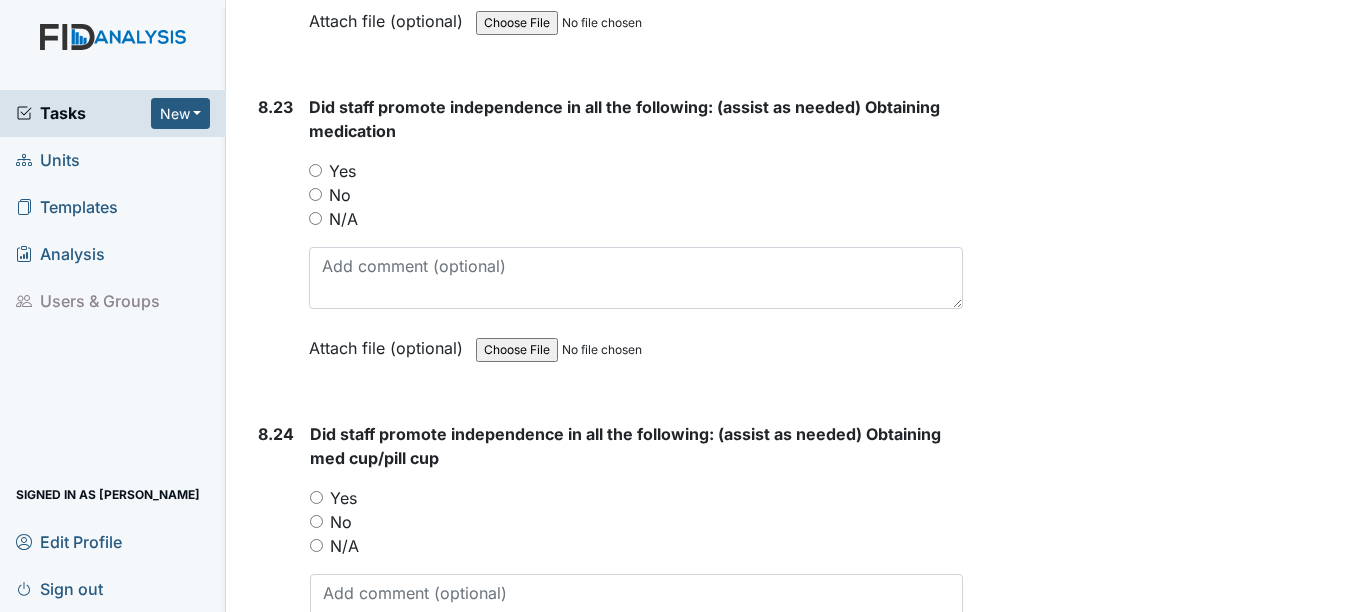 click on "Yes" at bounding box center (315, 170) 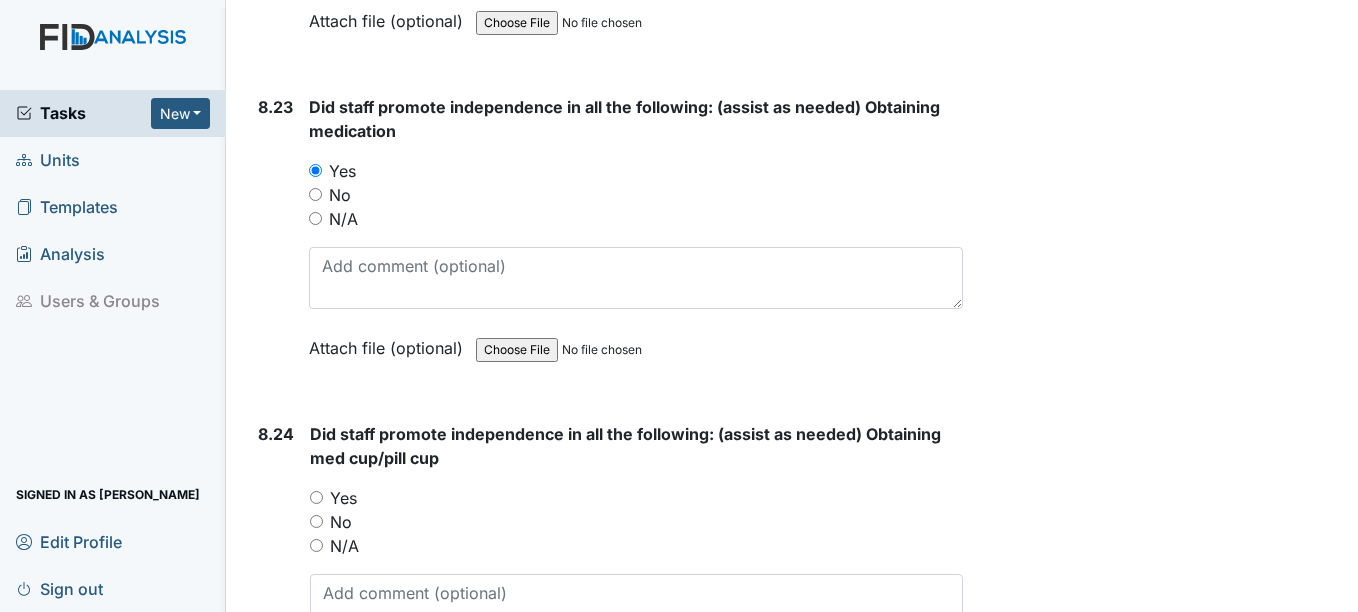 scroll, scrollTop: 23400, scrollLeft: 0, axis: vertical 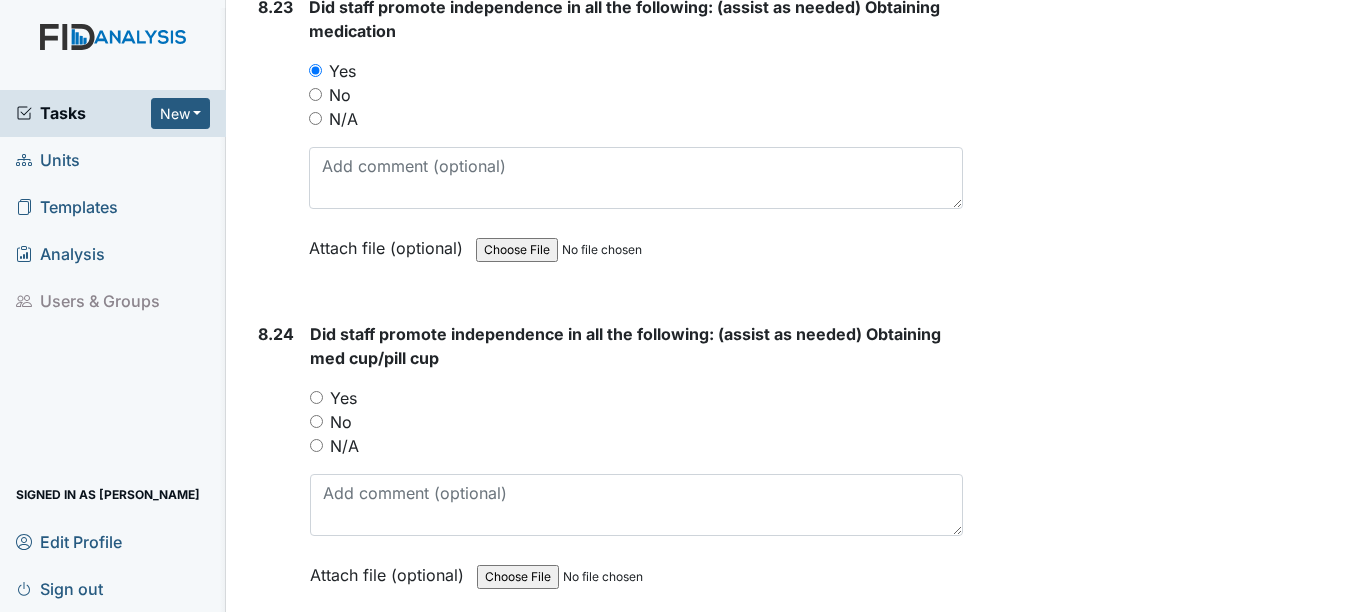 click on "Yes" at bounding box center (316, 397) 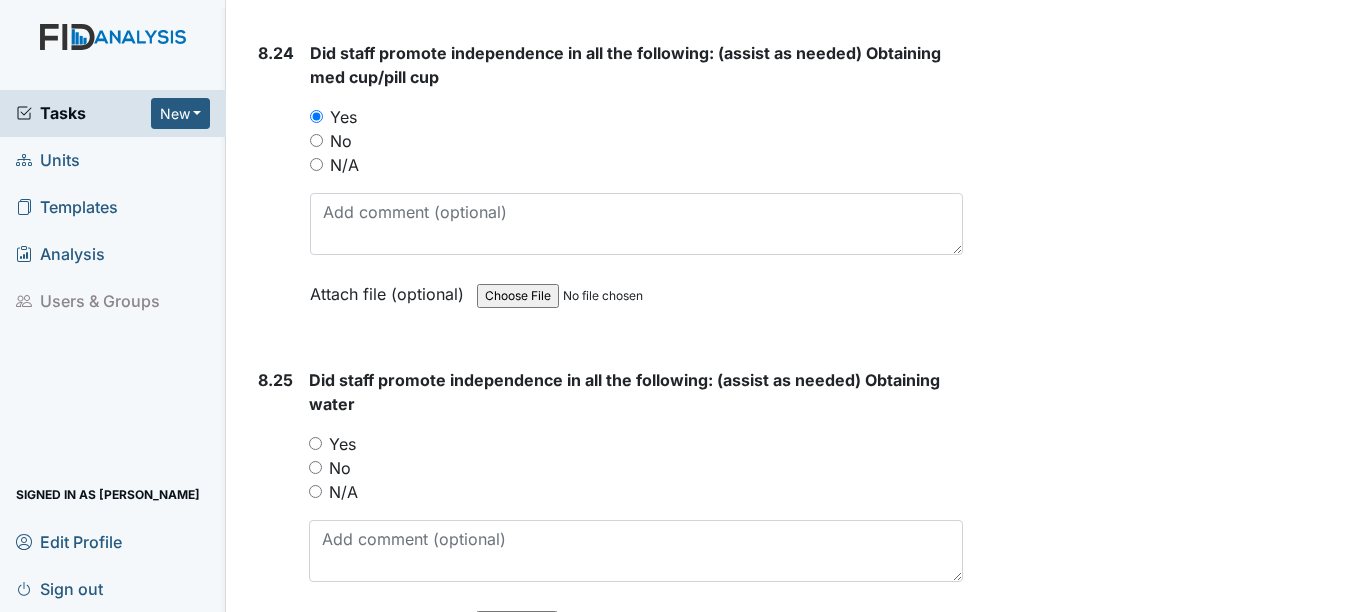 scroll, scrollTop: 23700, scrollLeft: 0, axis: vertical 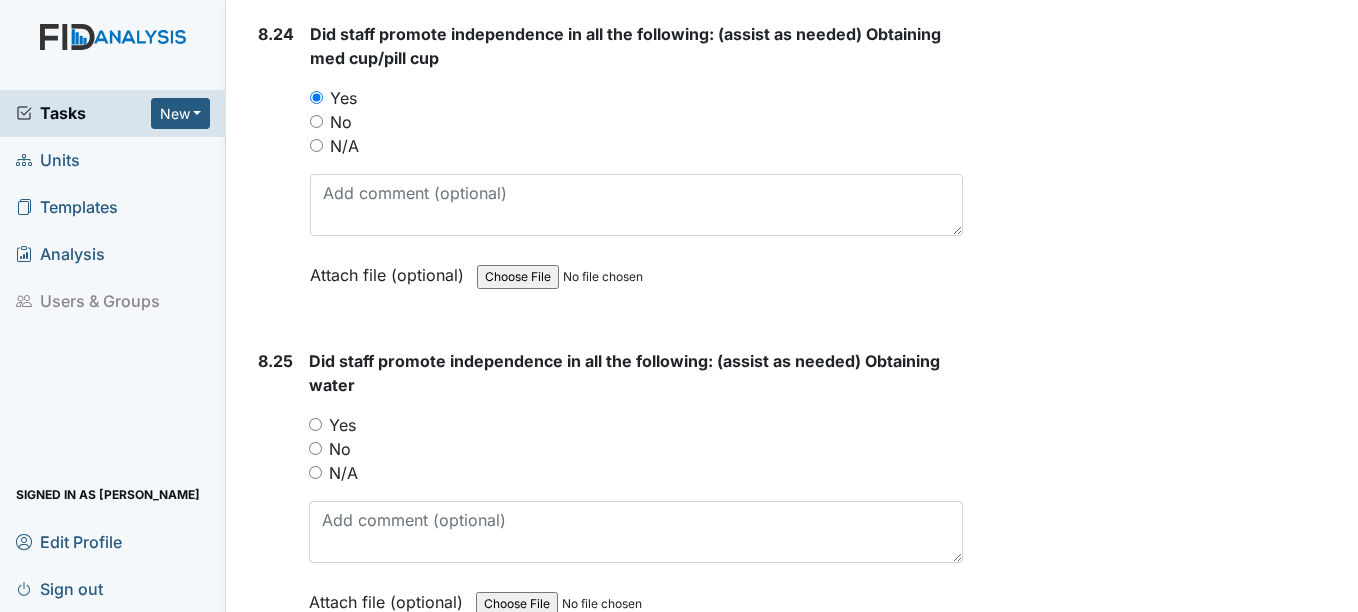 click on "Yes" at bounding box center [635, 425] 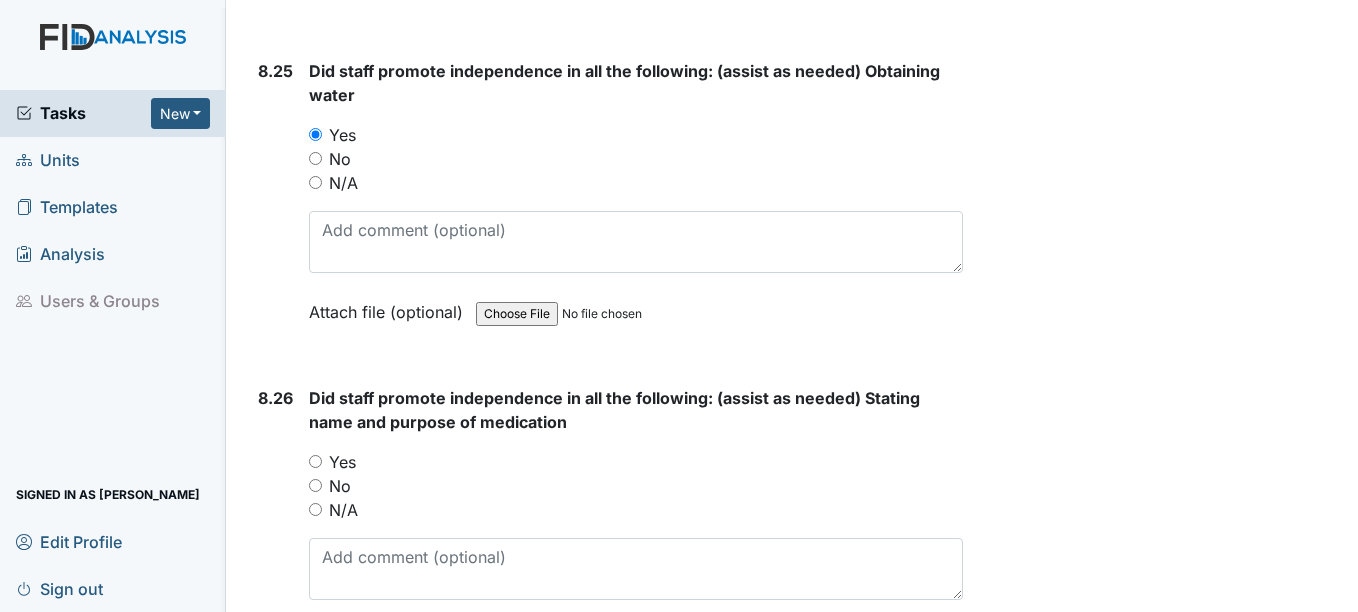 scroll, scrollTop: 24000, scrollLeft: 0, axis: vertical 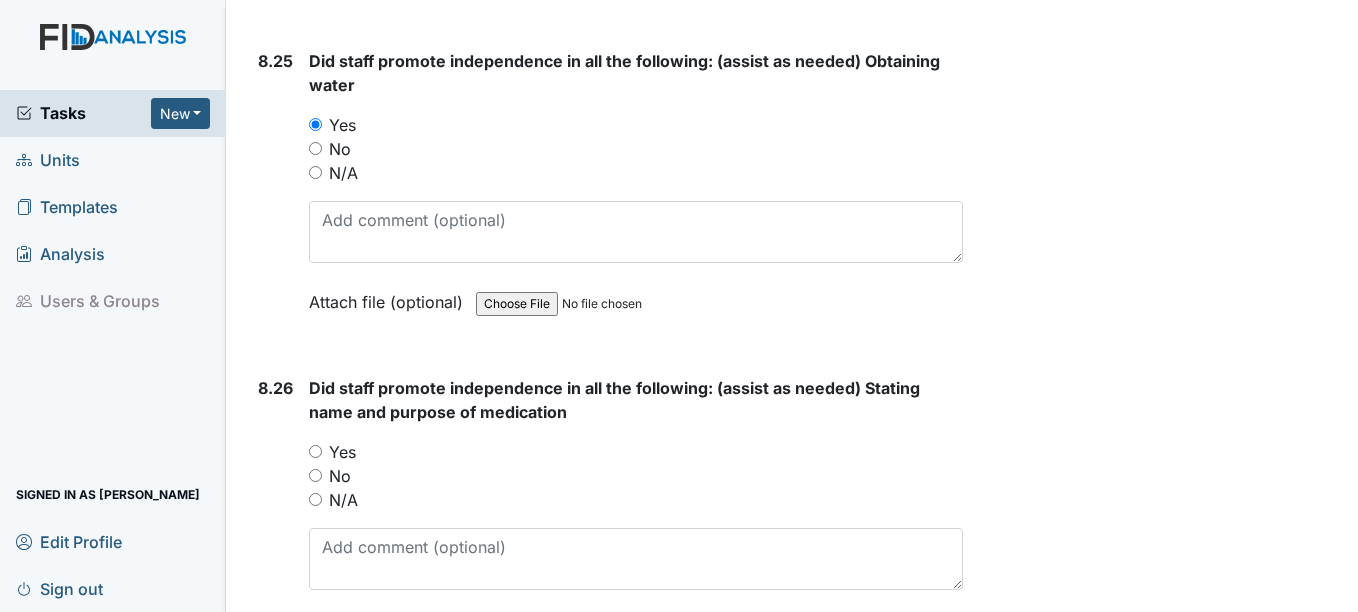 click on "Yes" at bounding box center (315, 451) 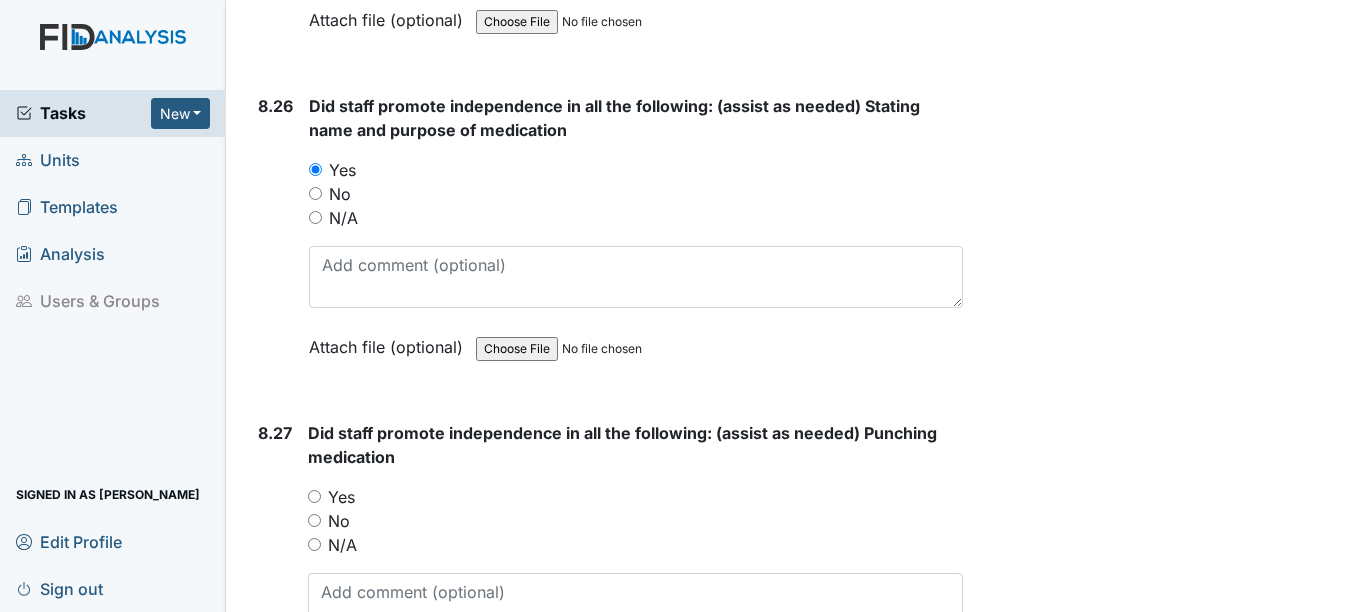 scroll, scrollTop: 24400, scrollLeft: 0, axis: vertical 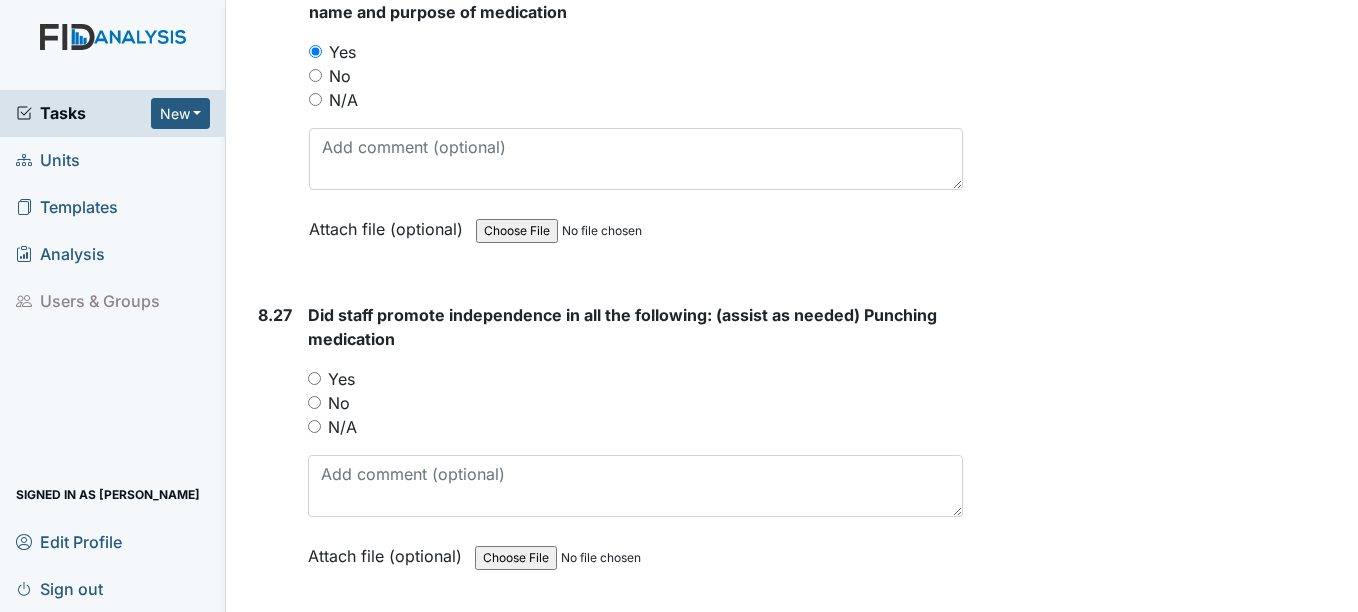 click on "Yes" at bounding box center (314, 378) 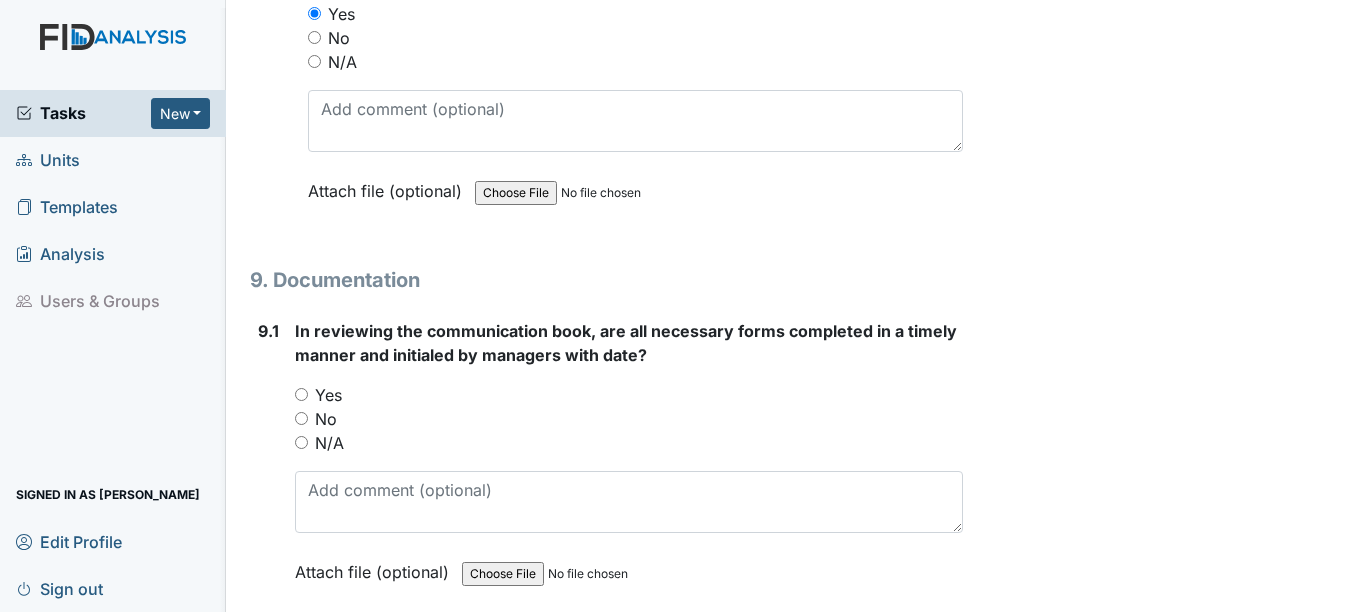scroll, scrollTop: 24800, scrollLeft: 0, axis: vertical 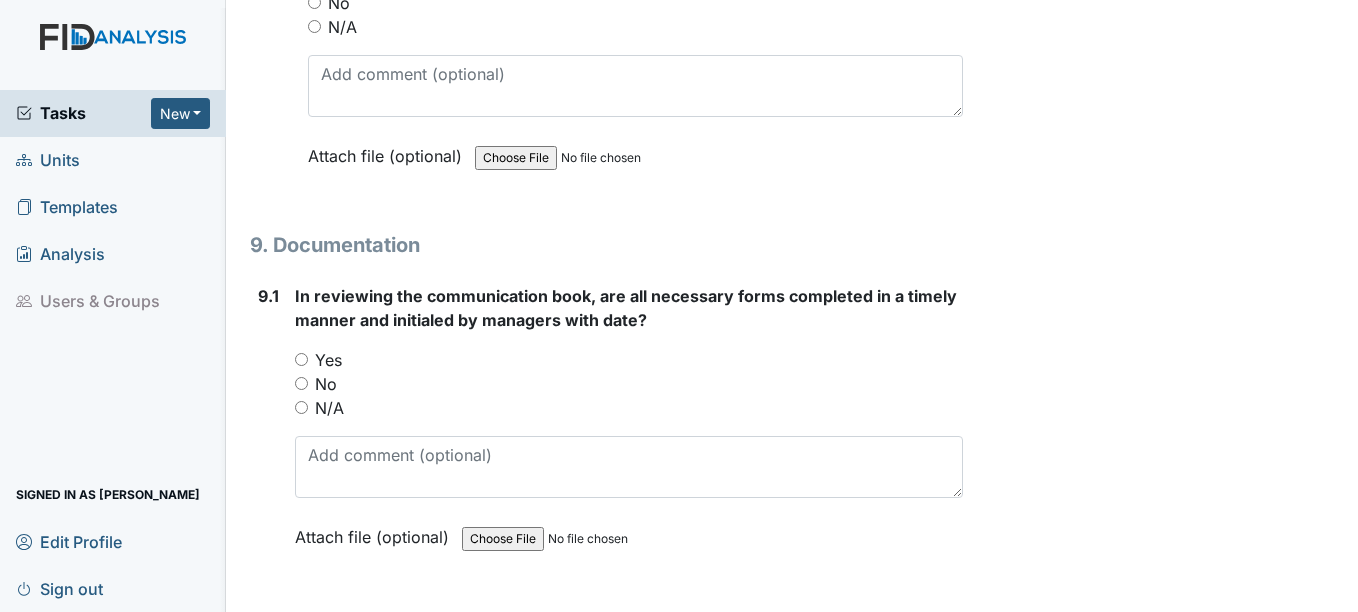 click on "Yes" at bounding box center (301, 359) 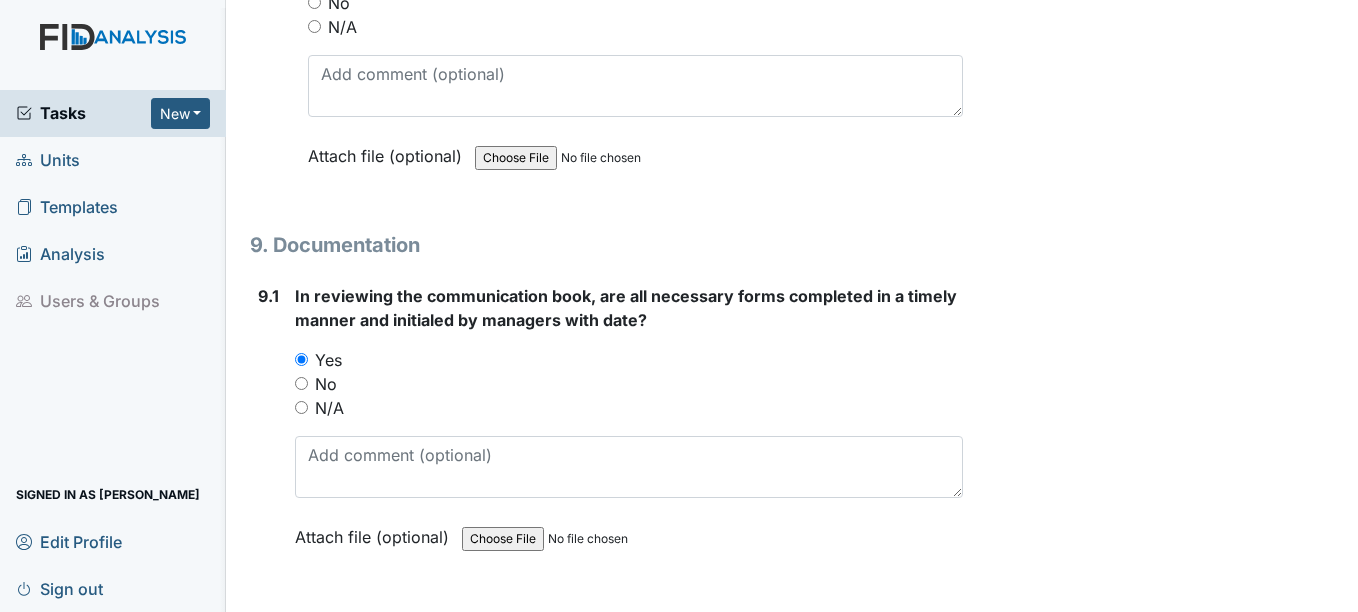 scroll, scrollTop: 25100, scrollLeft: 0, axis: vertical 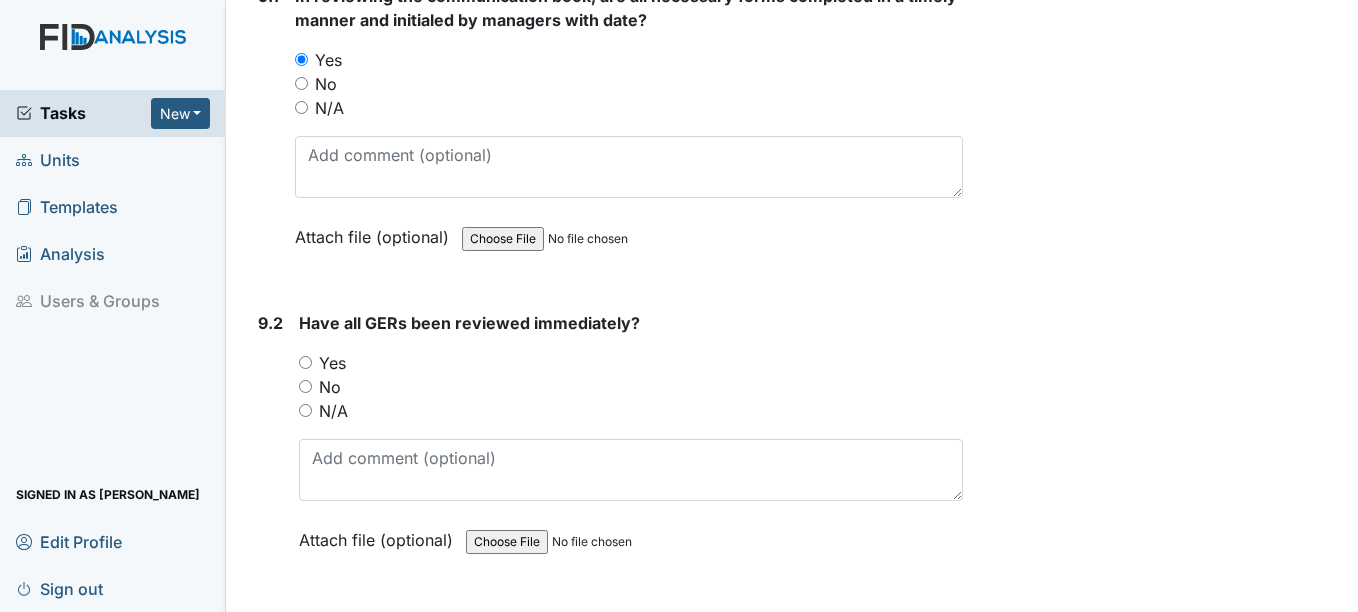 click on "Yes" at bounding box center (305, 362) 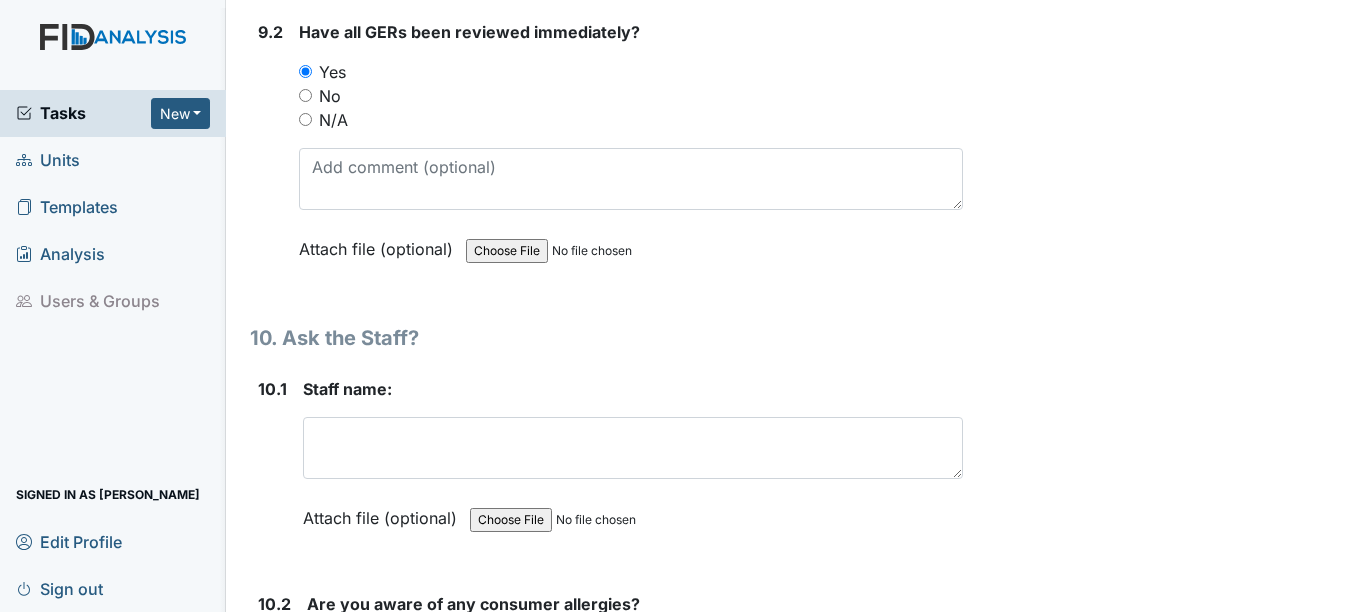 scroll, scrollTop: 25400, scrollLeft: 0, axis: vertical 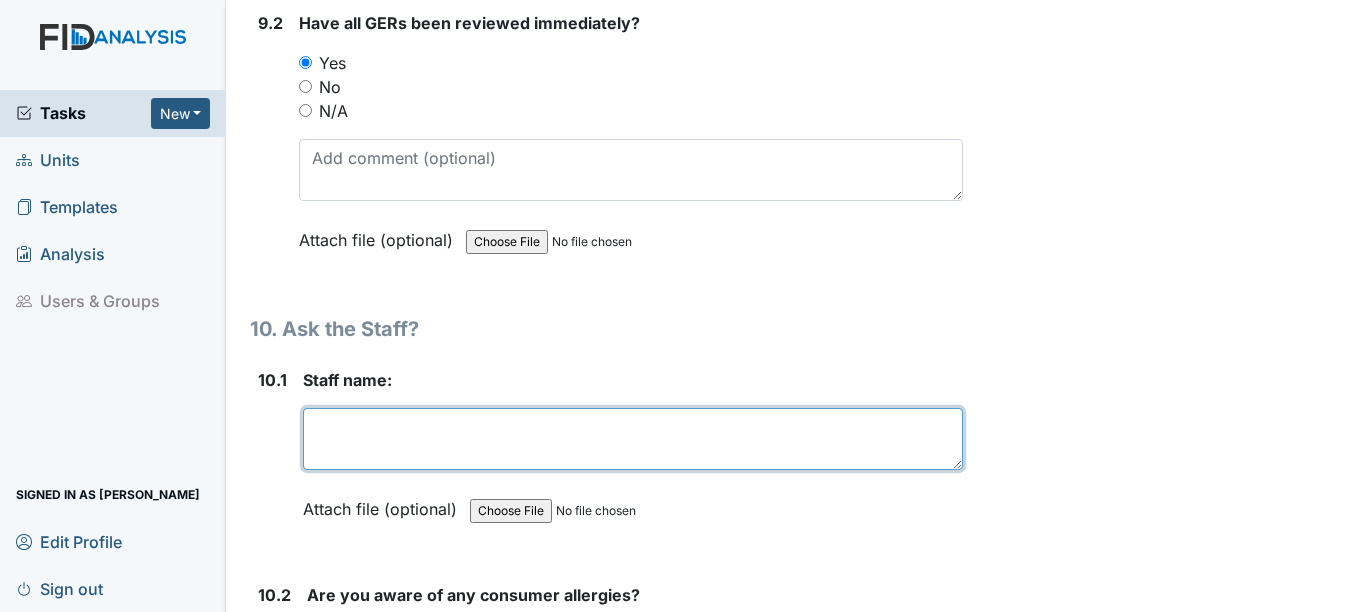 click at bounding box center [632, 439] 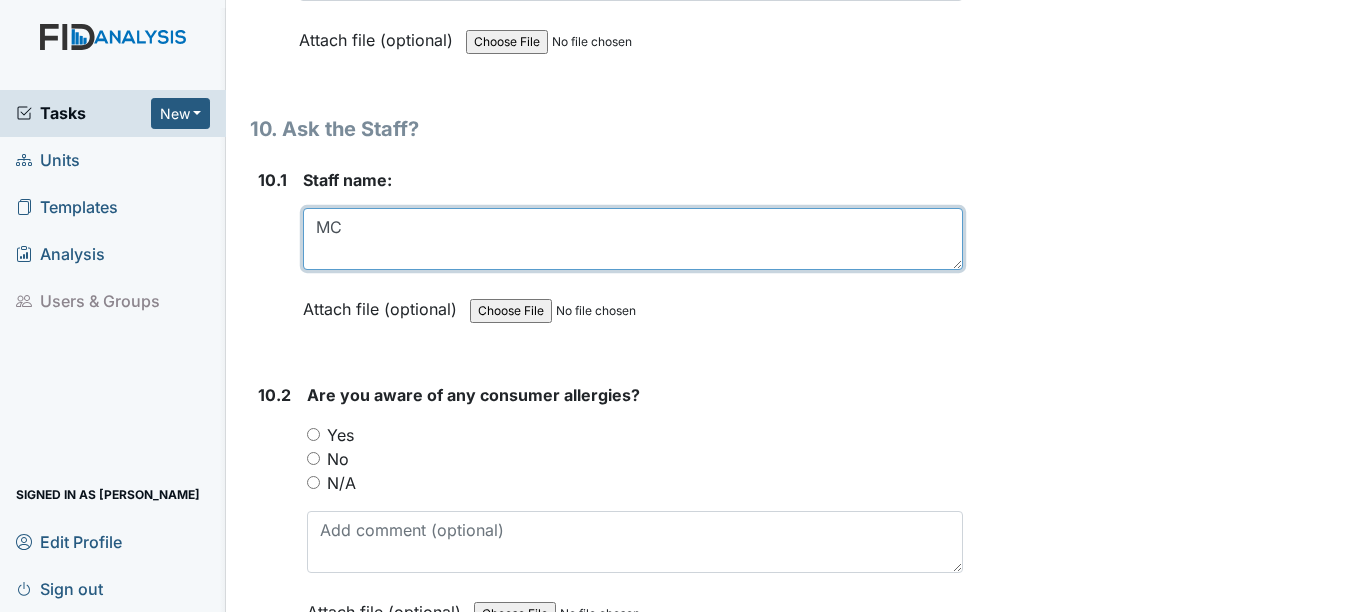 scroll, scrollTop: 25700, scrollLeft: 0, axis: vertical 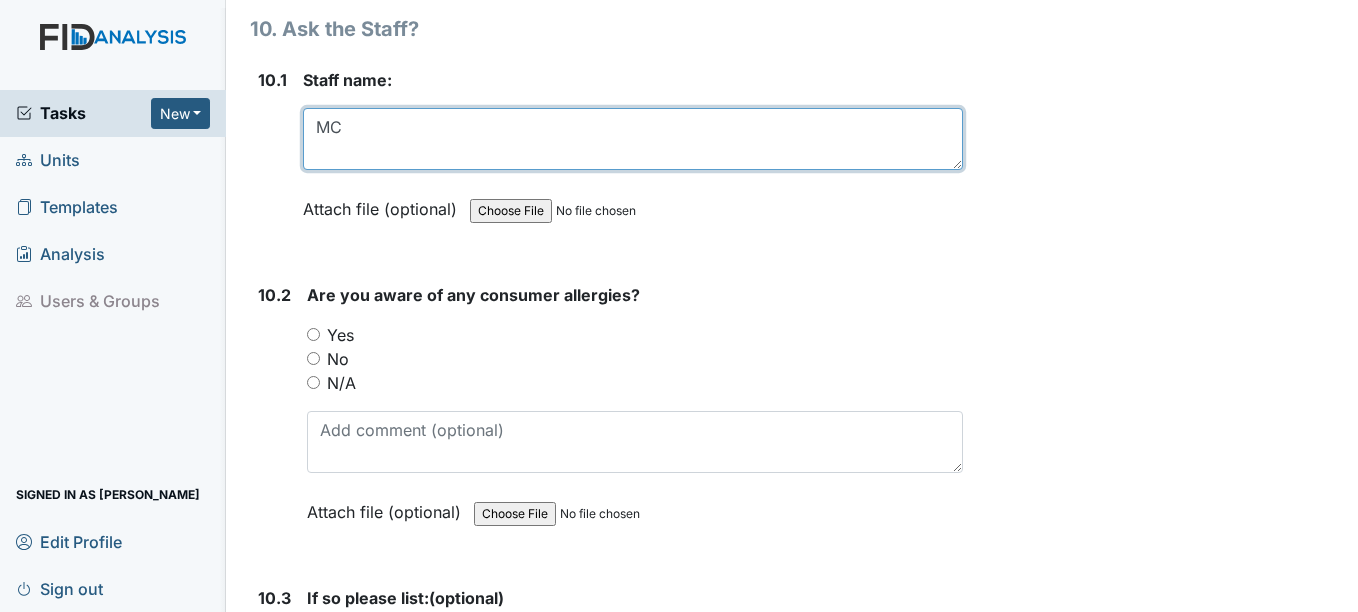 type on "MC" 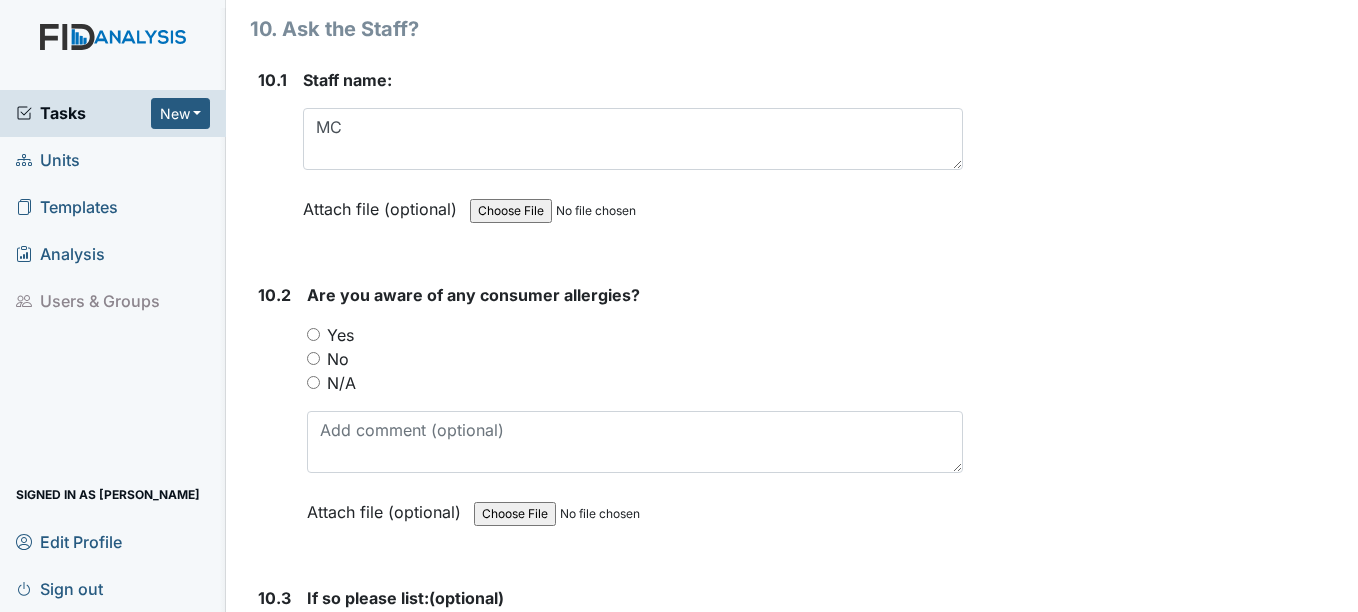 click on "Yes" at bounding box center (313, 334) 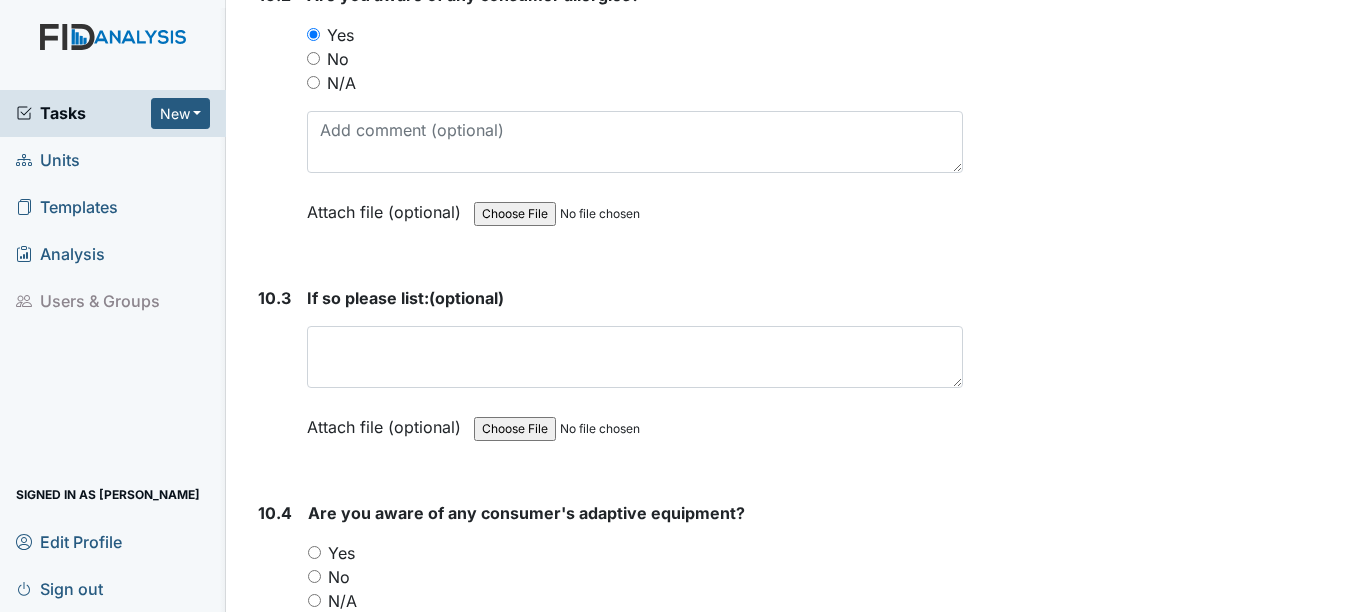 scroll, scrollTop: 26100, scrollLeft: 0, axis: vertical 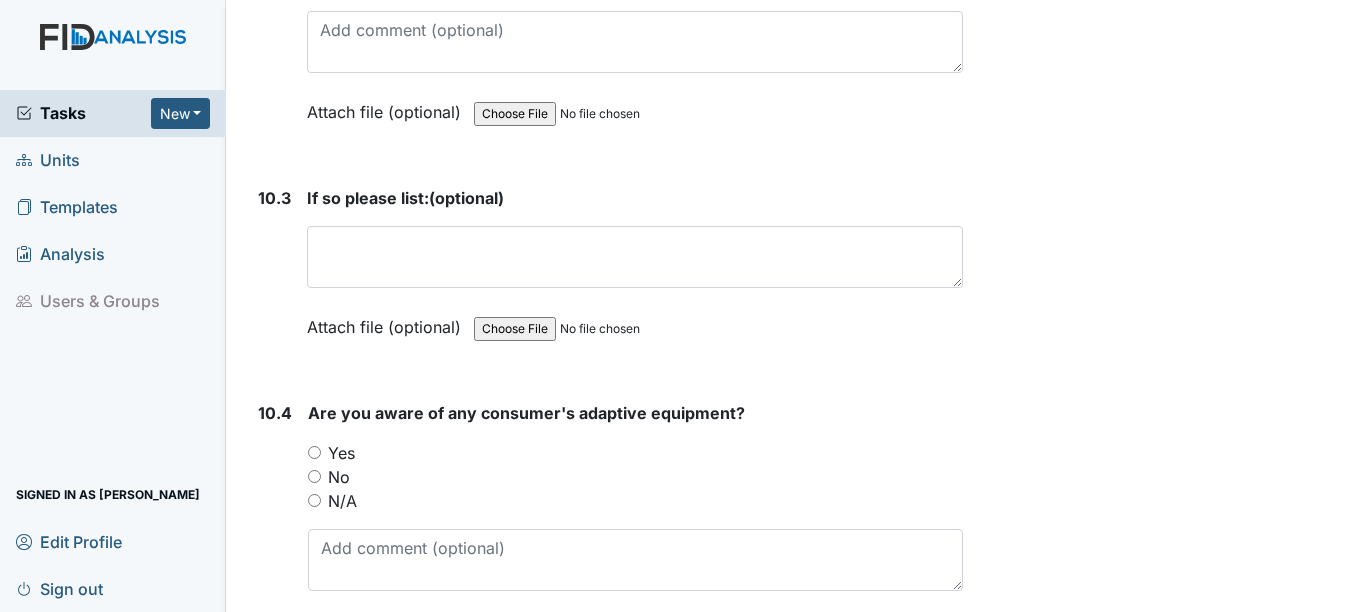 click on "Yes" at bounding box center [314, 452] 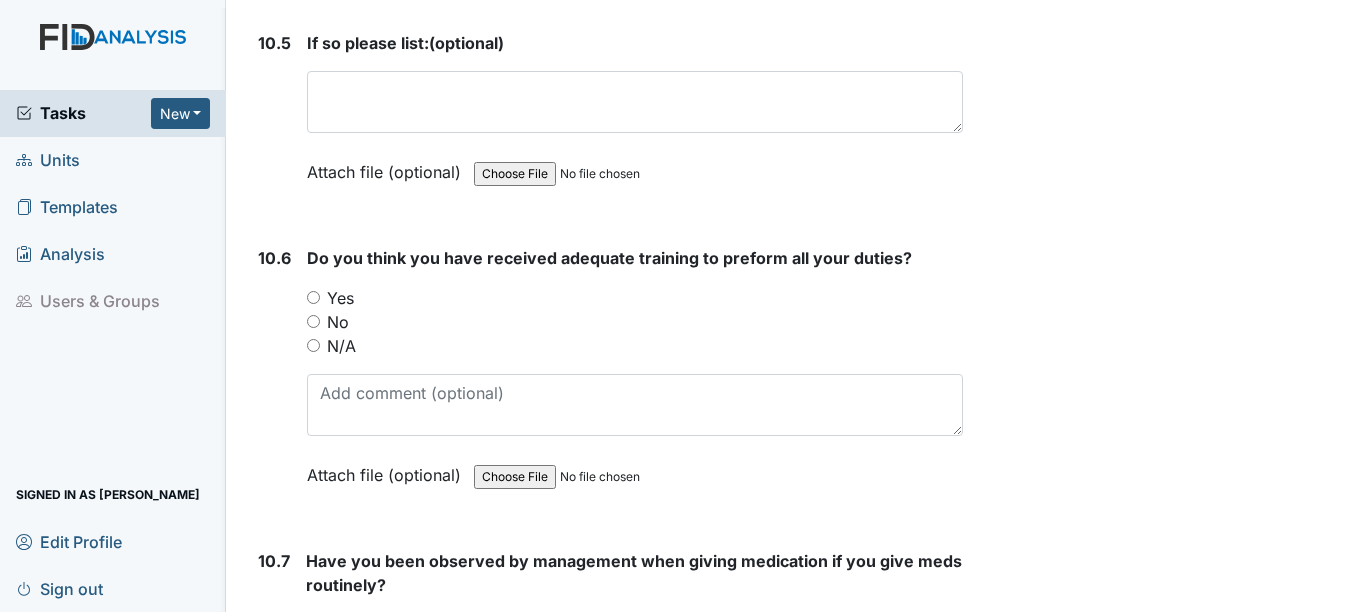 scroll, scrollTop: 26800, scrollLeft: 0, axis: vertical 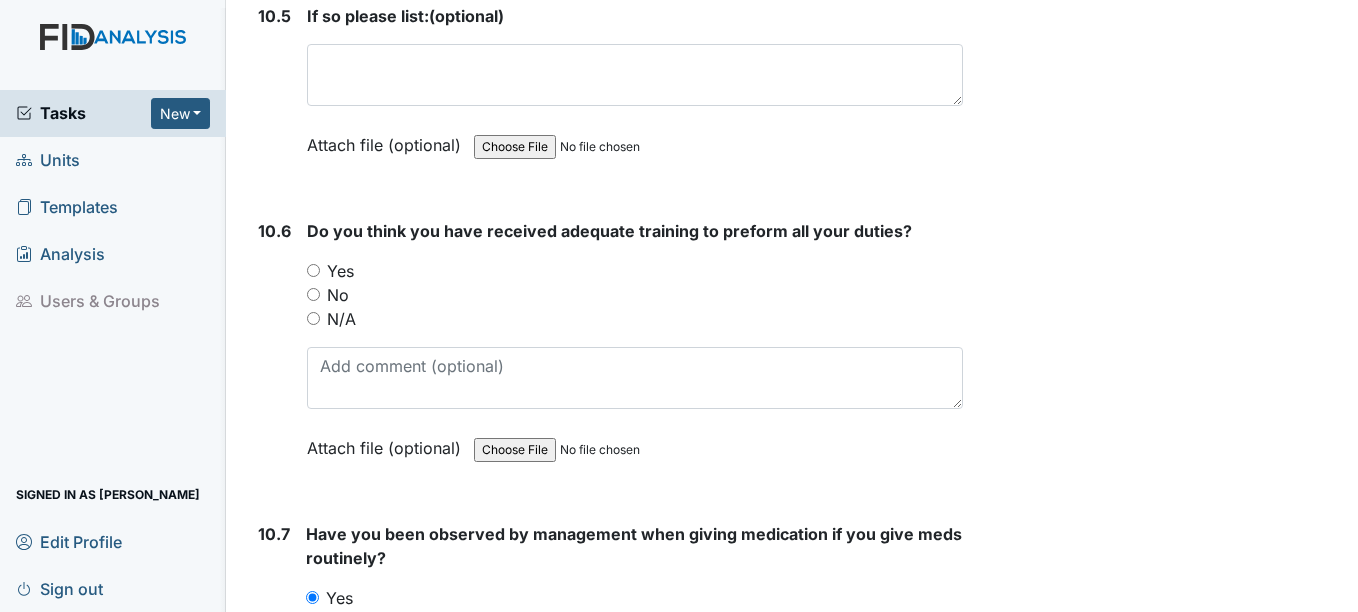 click on "Yes" at bounding box center (634, 271) 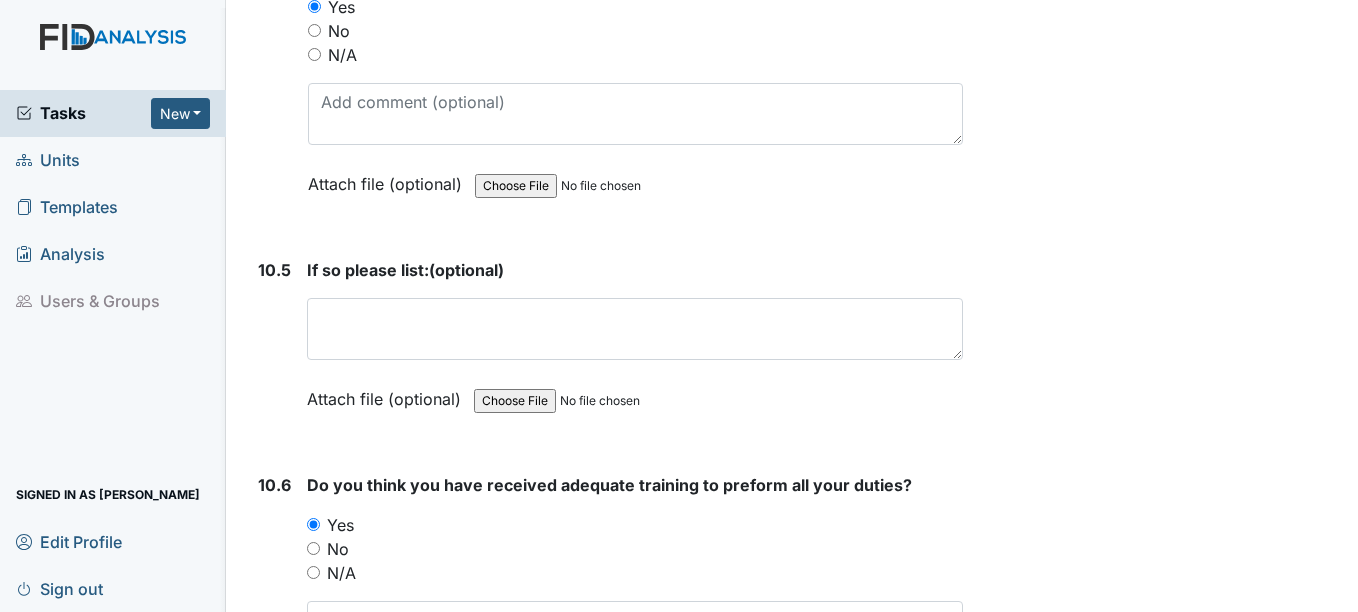 scroll, scrollTop: 26500, scrollLeft: 0, axis: vertical 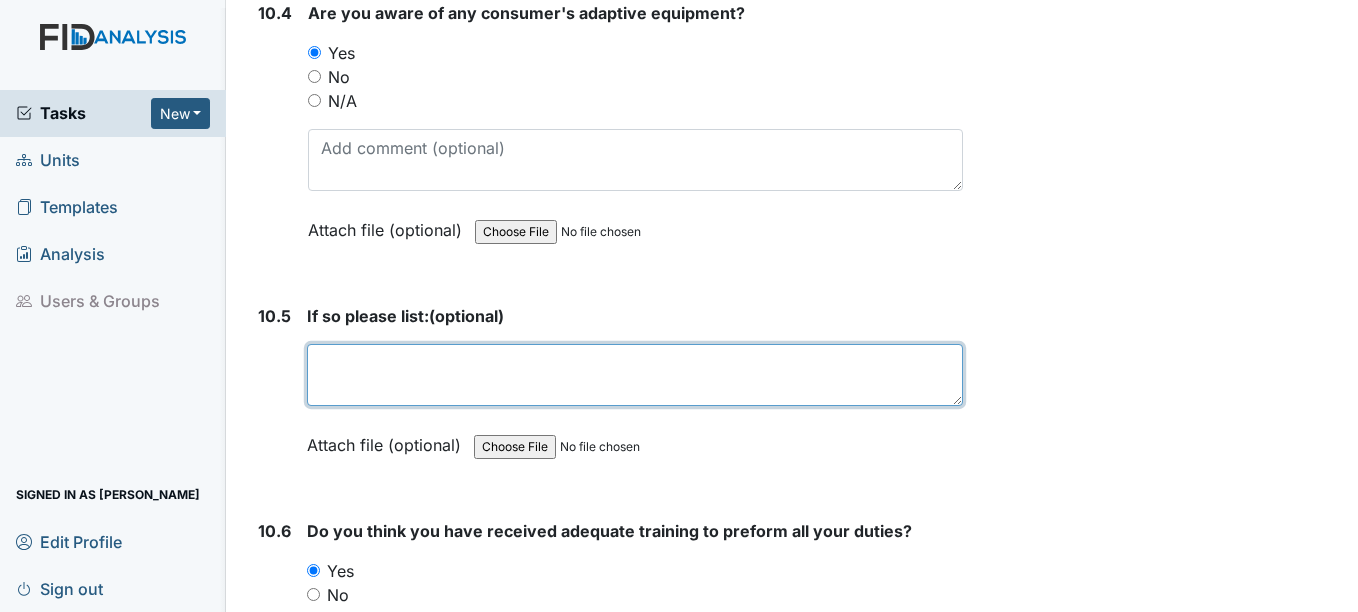 click at bounding box center (634, 375) 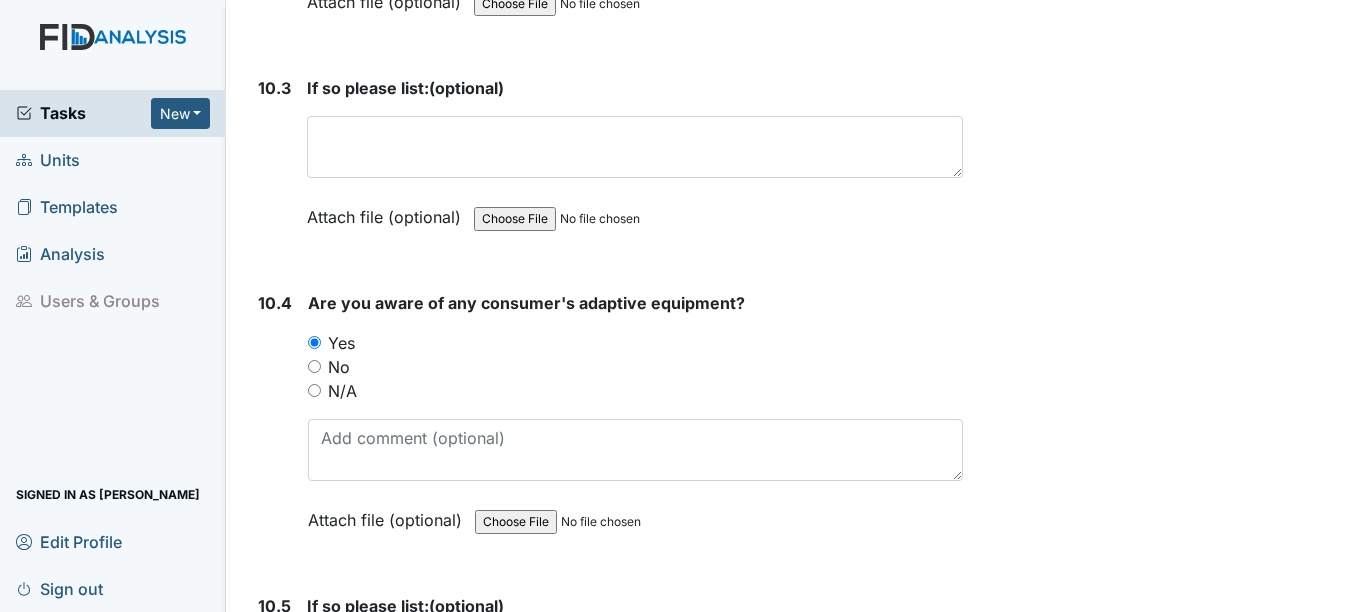 scroll, scrollTop: 26200, scrollLeft: 0, axis: vertical 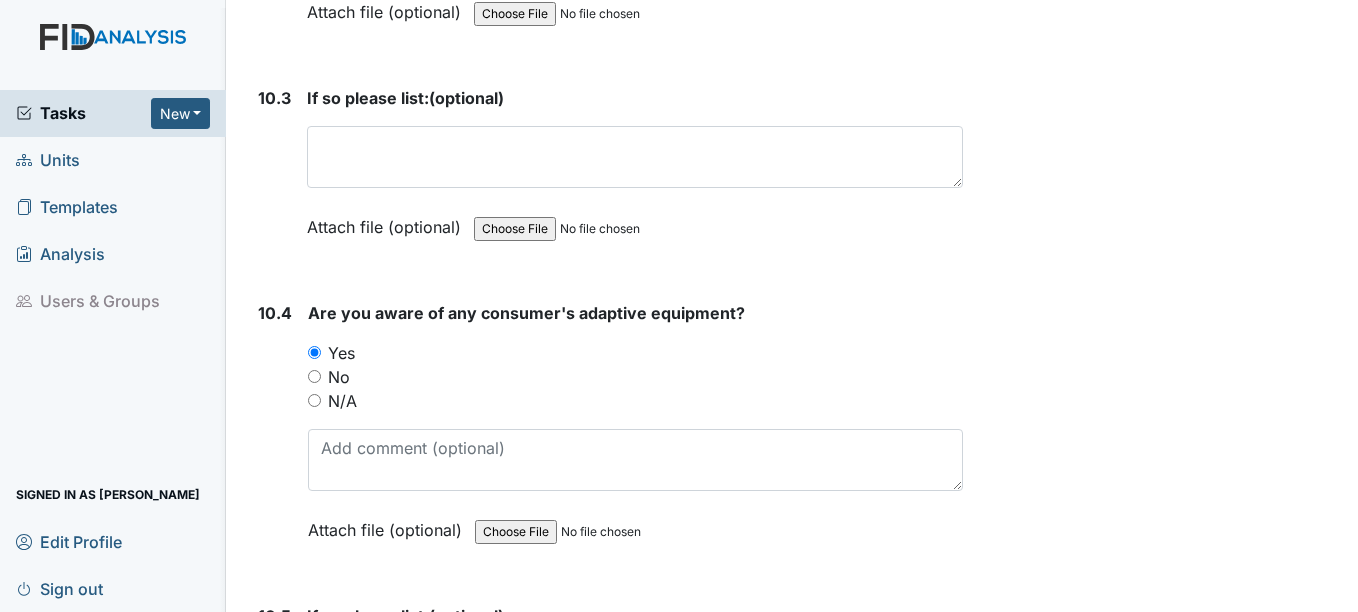 type on "[PERSON_NAME]" 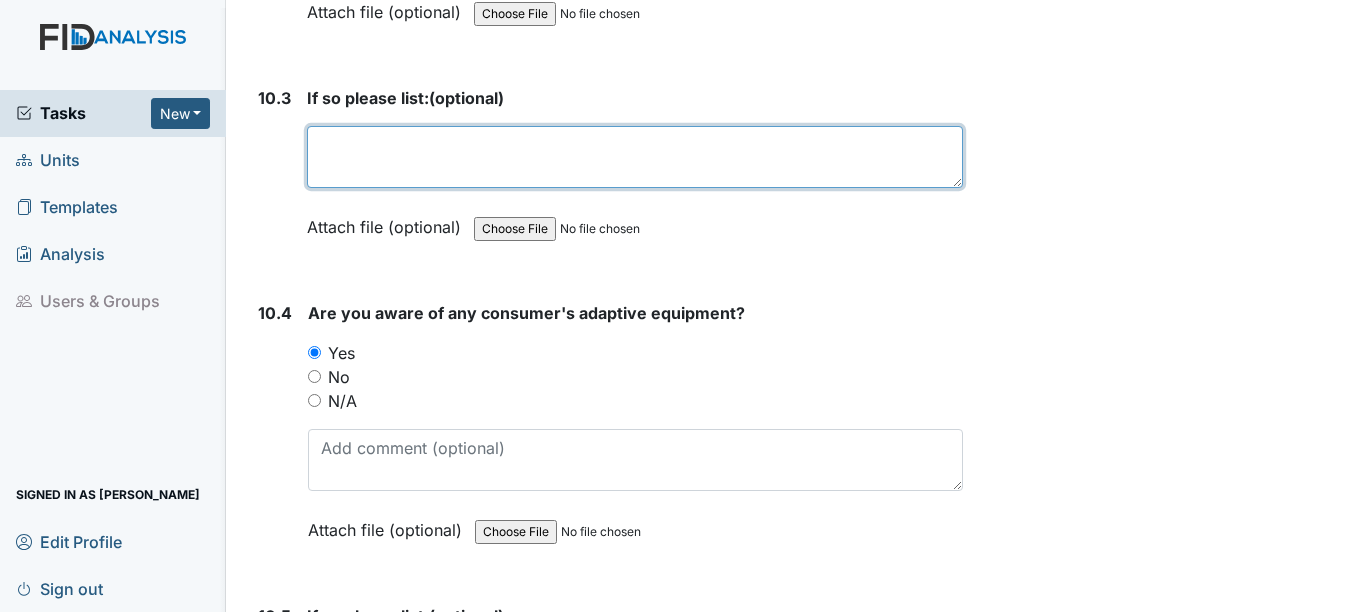click at bounding box center [634, 157] 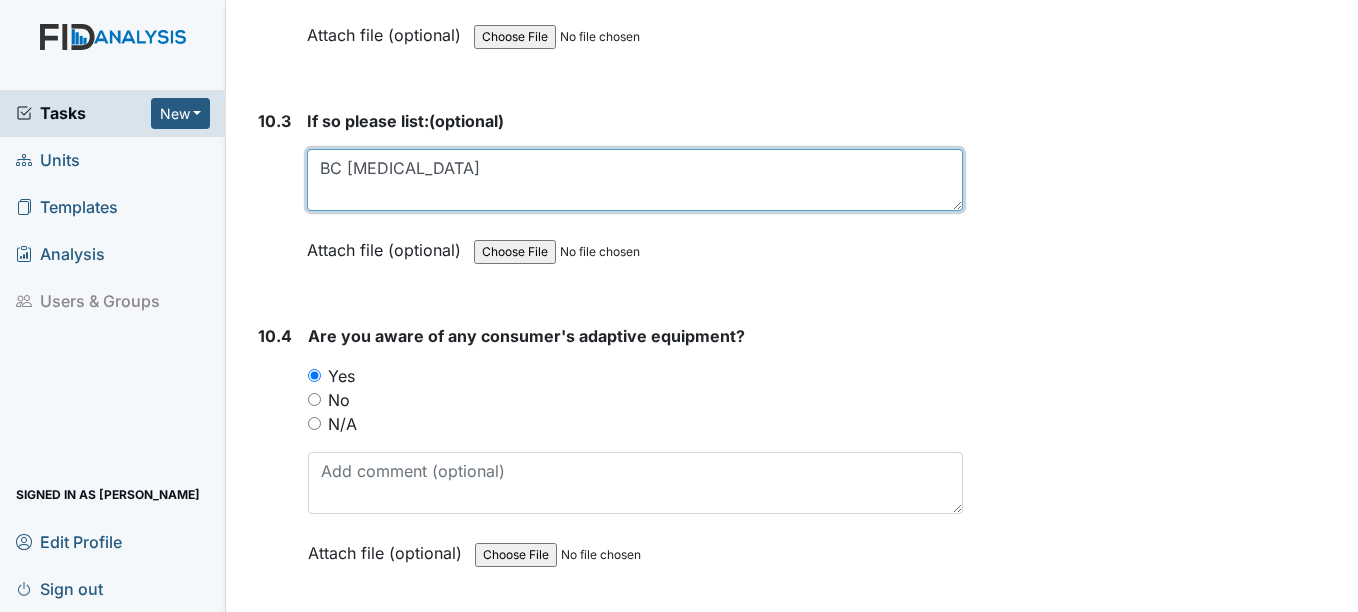 scroll, scrollTop: 26200, scrollLeft: 0, axis: vertical 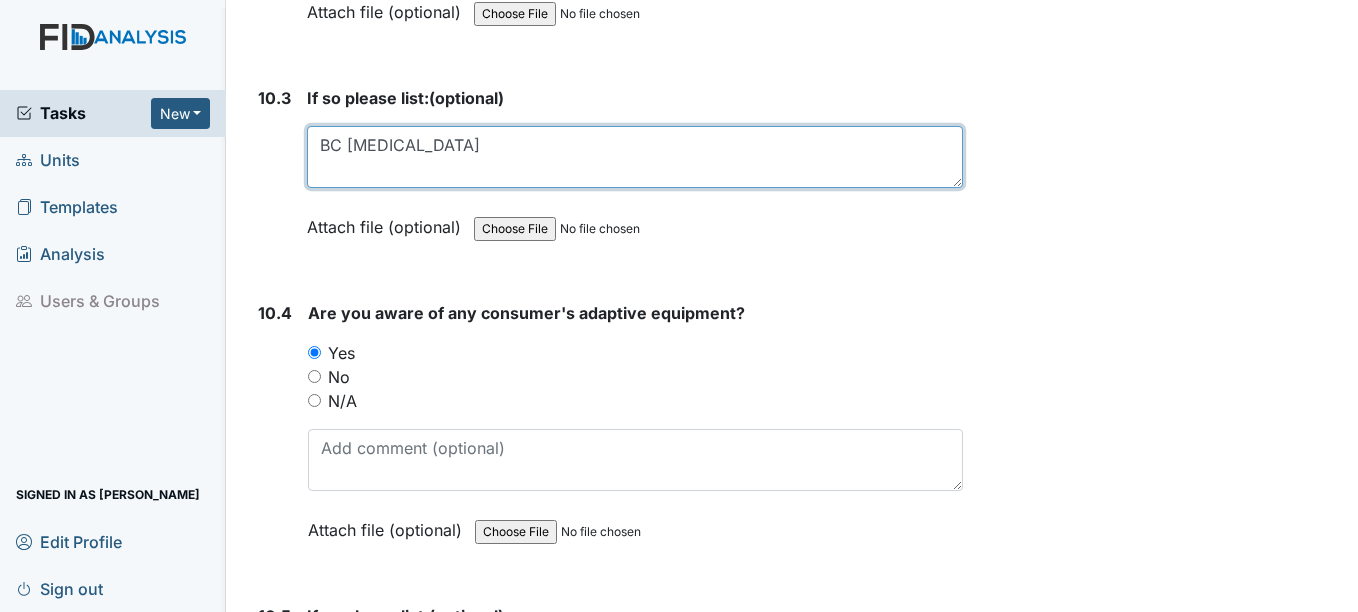 type on "BC [MEDICAL_DATA]" 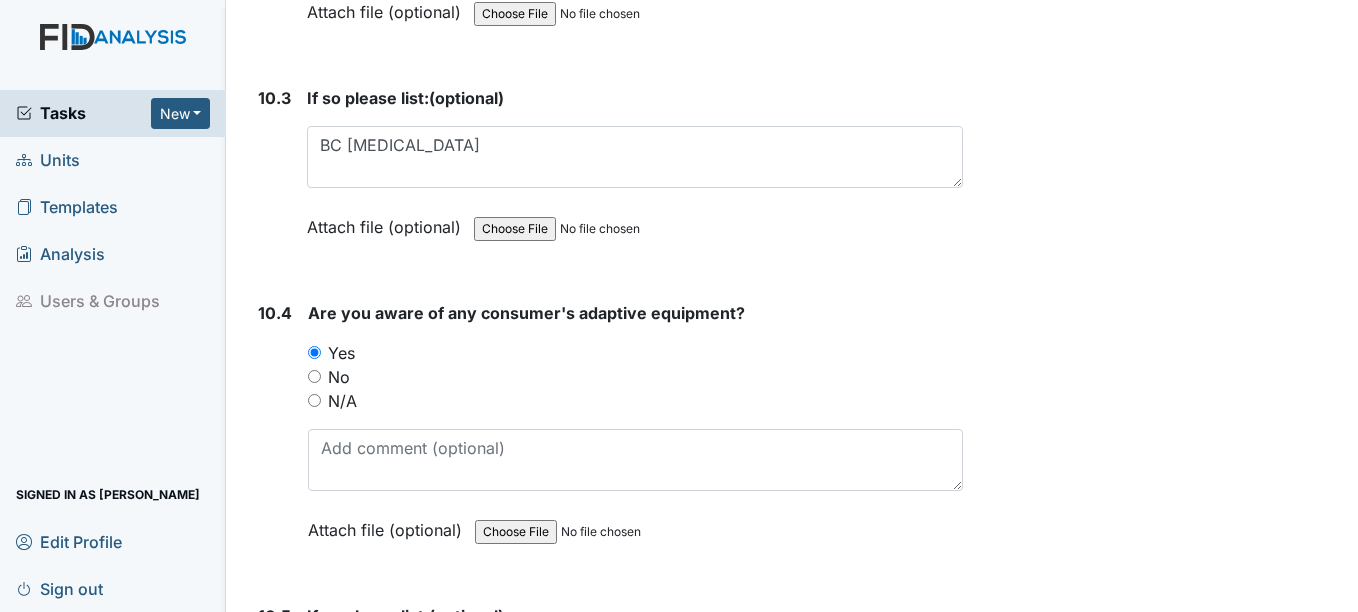 click on "Attach file (optional)
You can upload .pdf, .txt, .jpg, .jpeg, .png, .csv, .xls, or .doc files under 100MB." at bounding box center [634, 228] 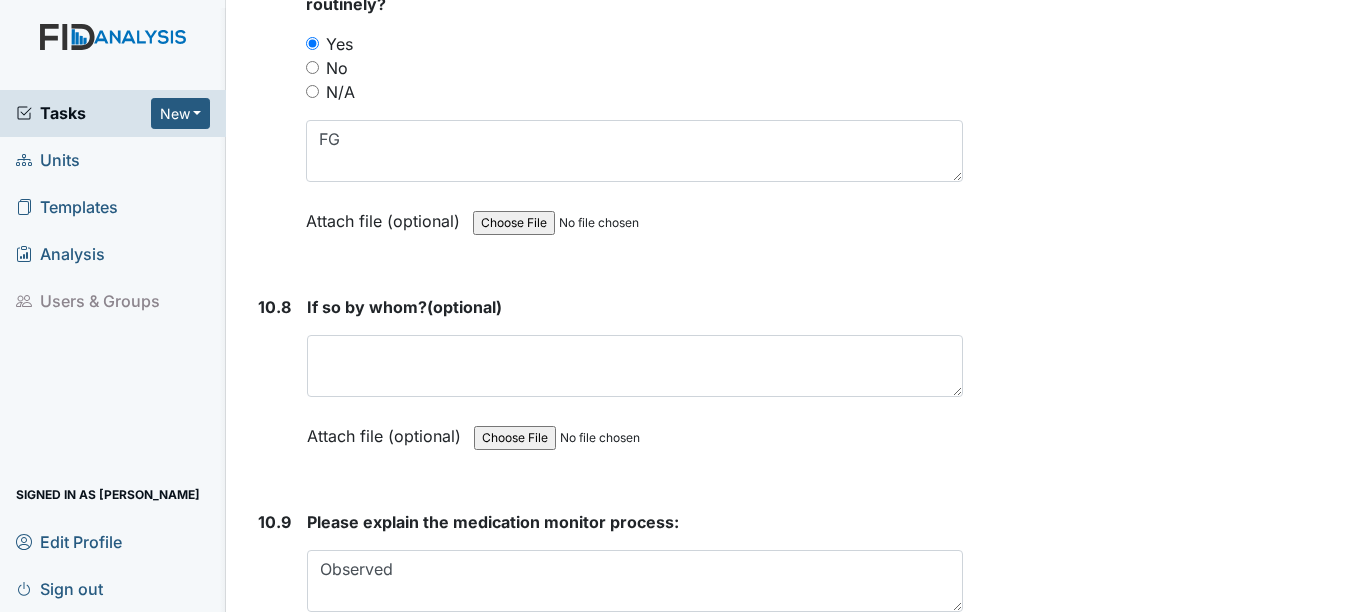 scroll, scrollTop: 27345, scrollLeft: 0, axis: vertical 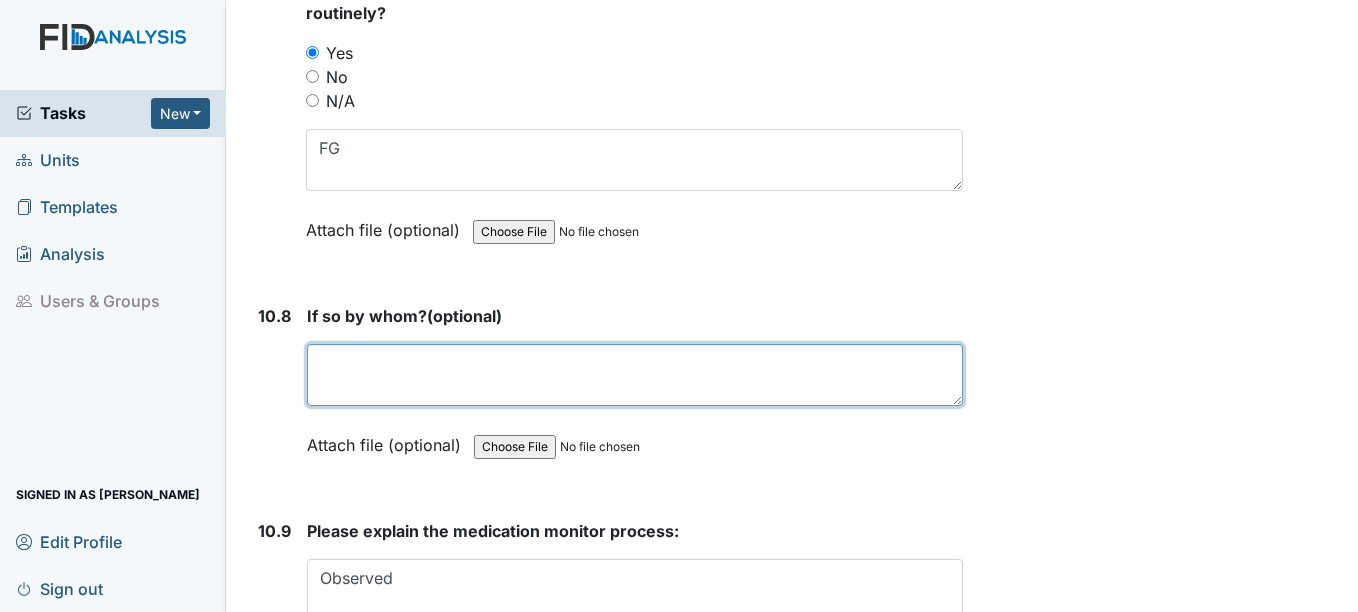 click at bounding box center [634, 375] 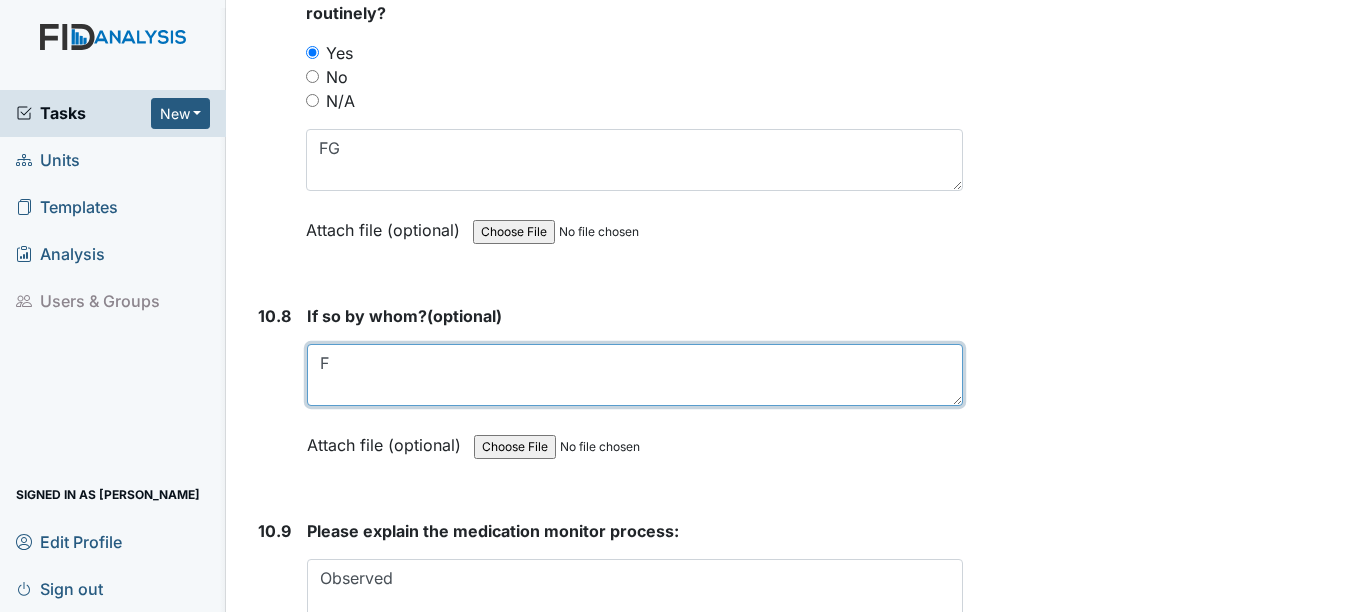 type on "FG" 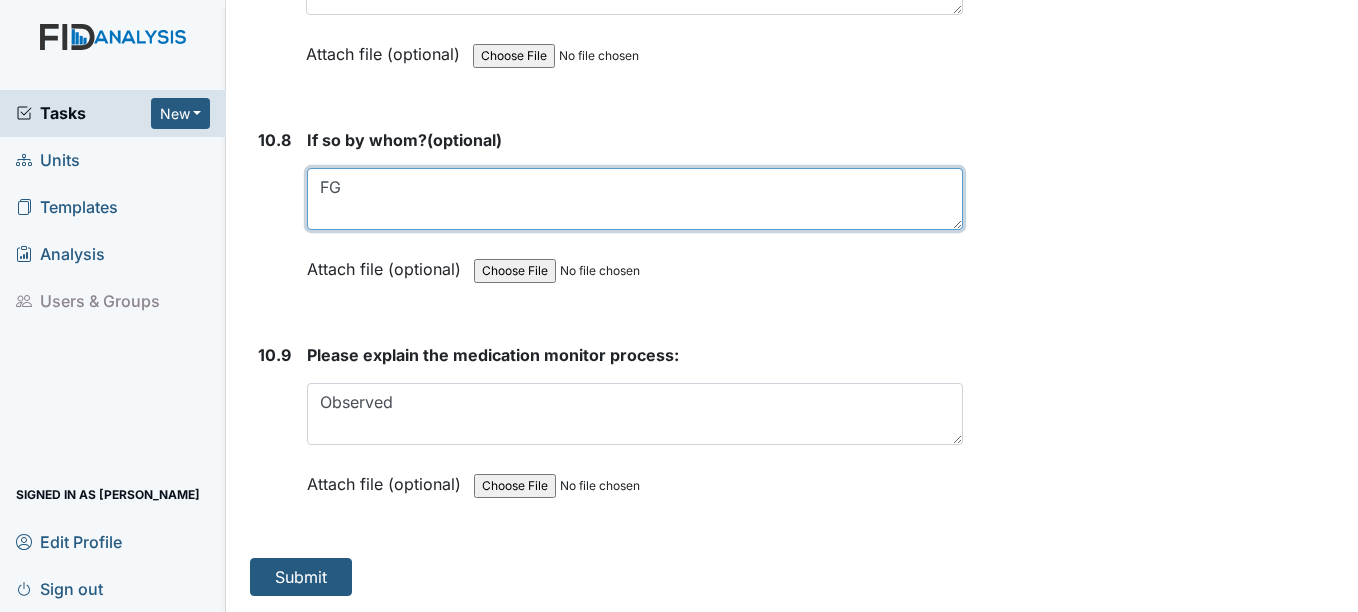 scroll, scrollTop: 27545, scrollLeft: 0, axis: vertical 